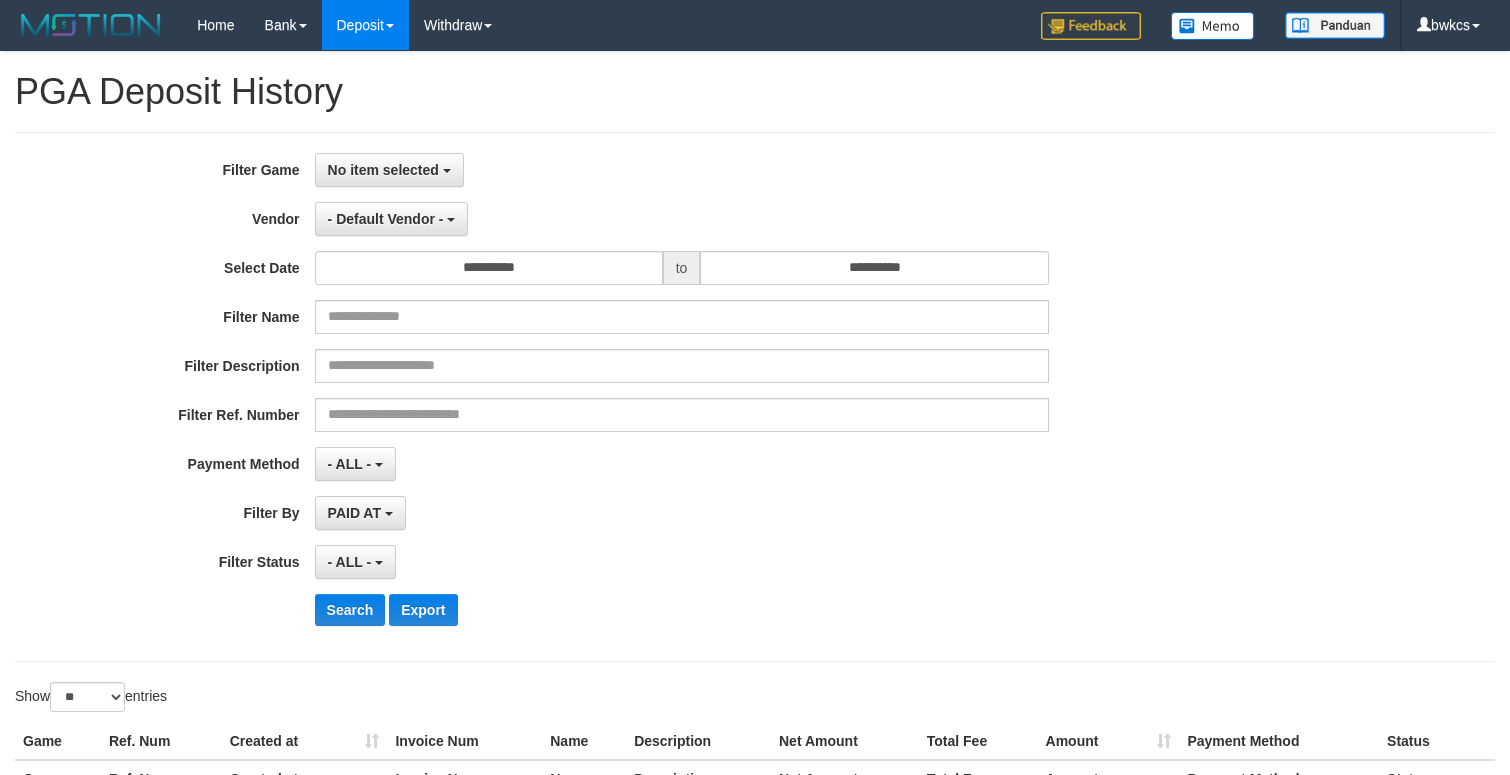 select on "**********" 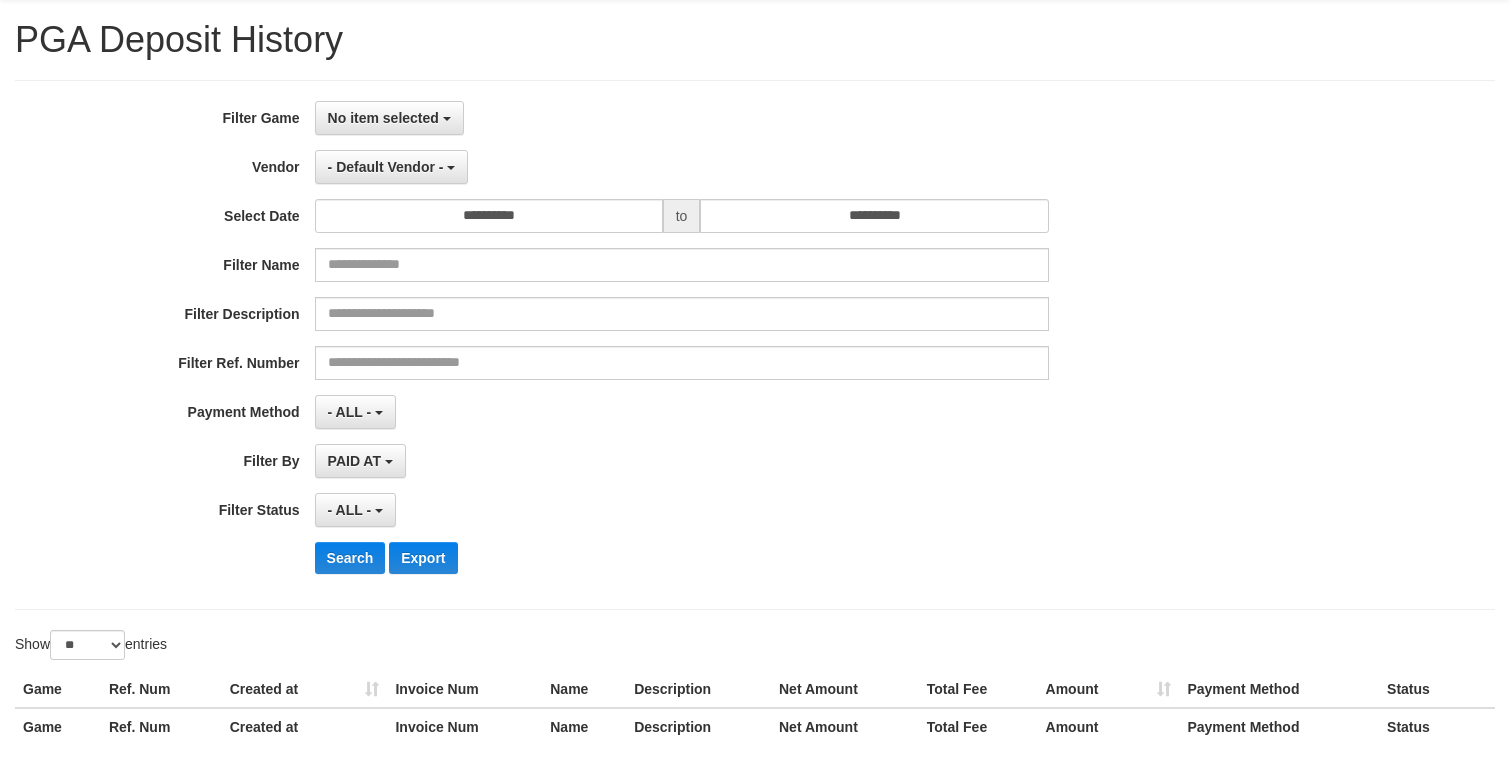 scroll, scrollTop: 0, scrollLeft: 0, axis: both 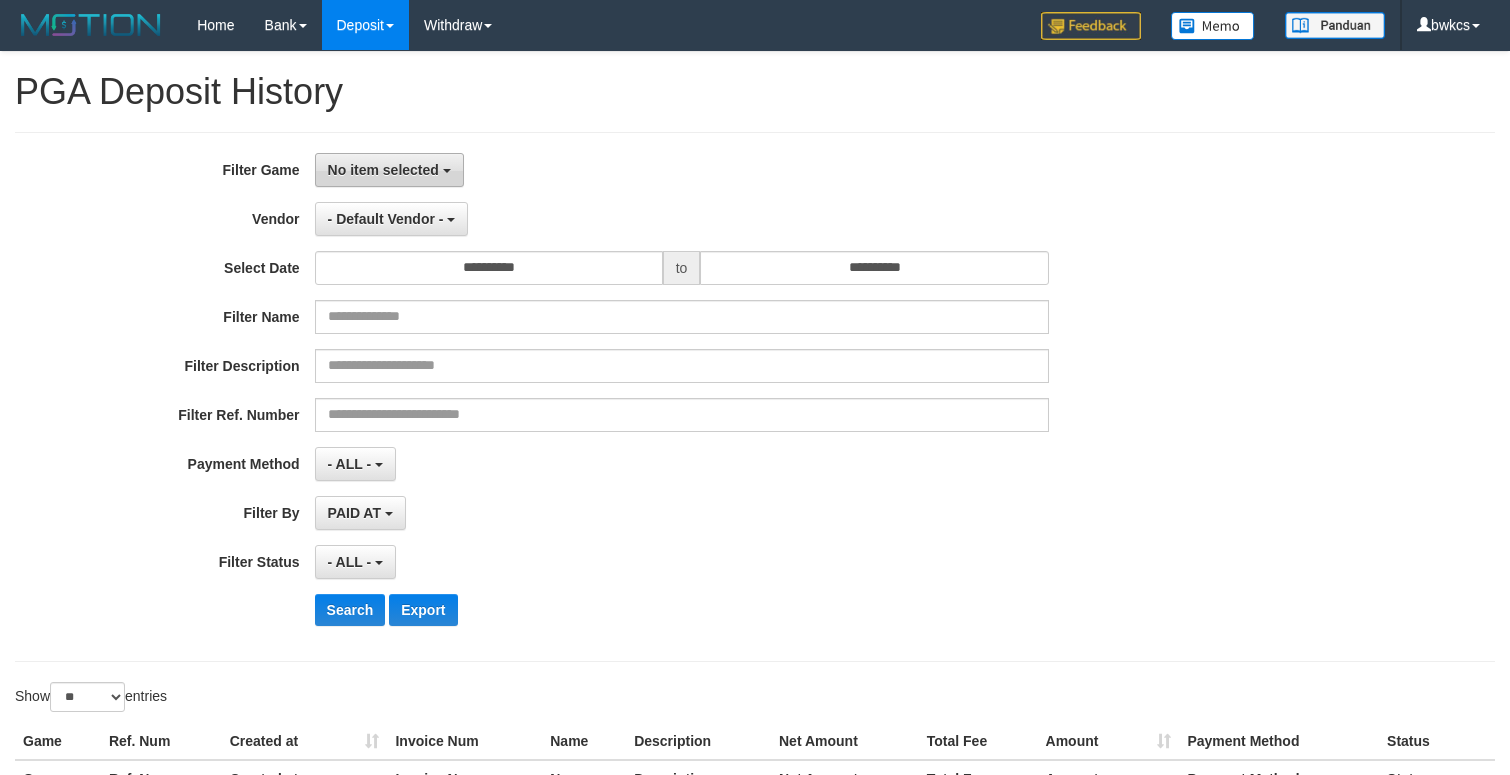 click on "No item selected" at bounding box center (389, 170) 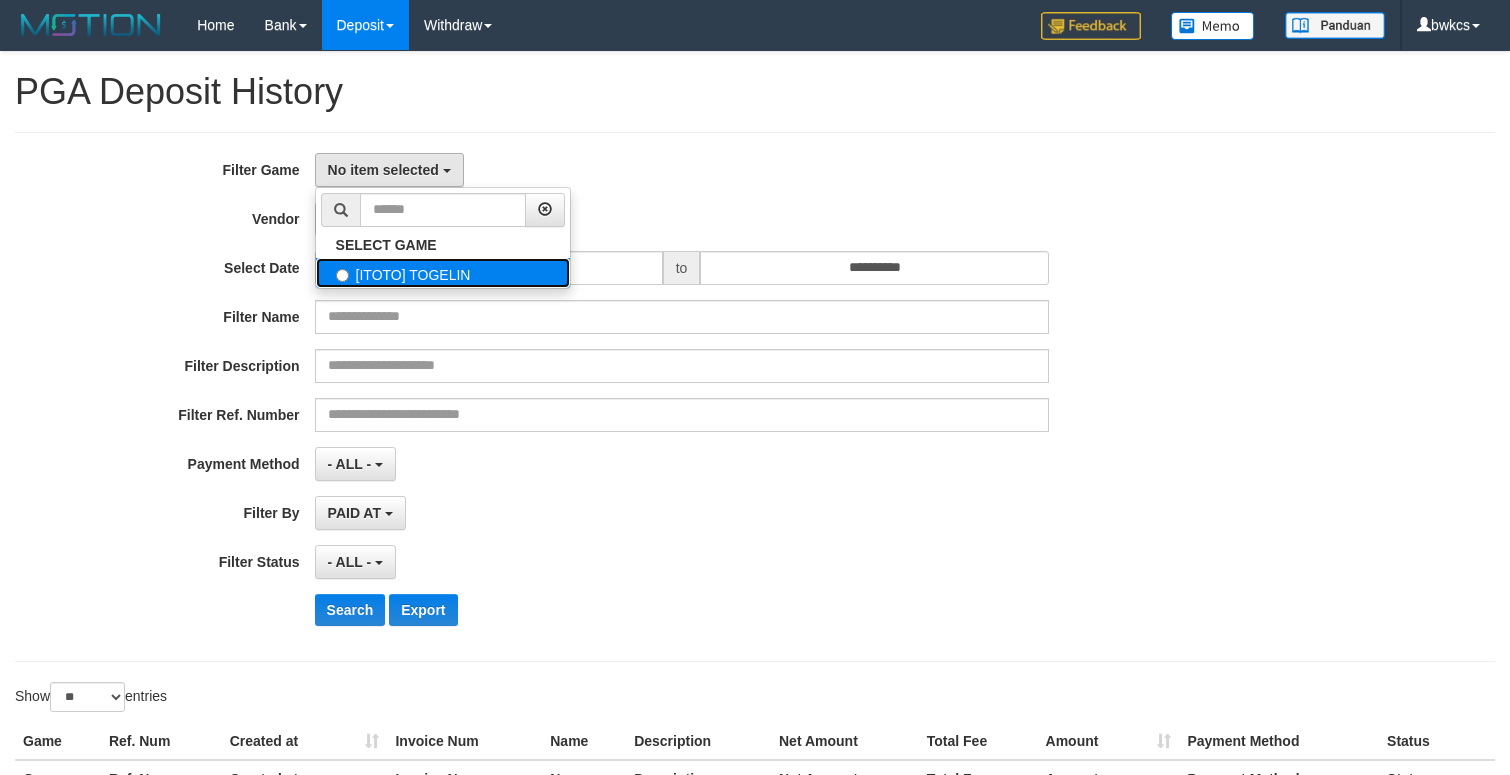 click on "[ITOTO] TOGELIN" at bounding box center (443, 273) 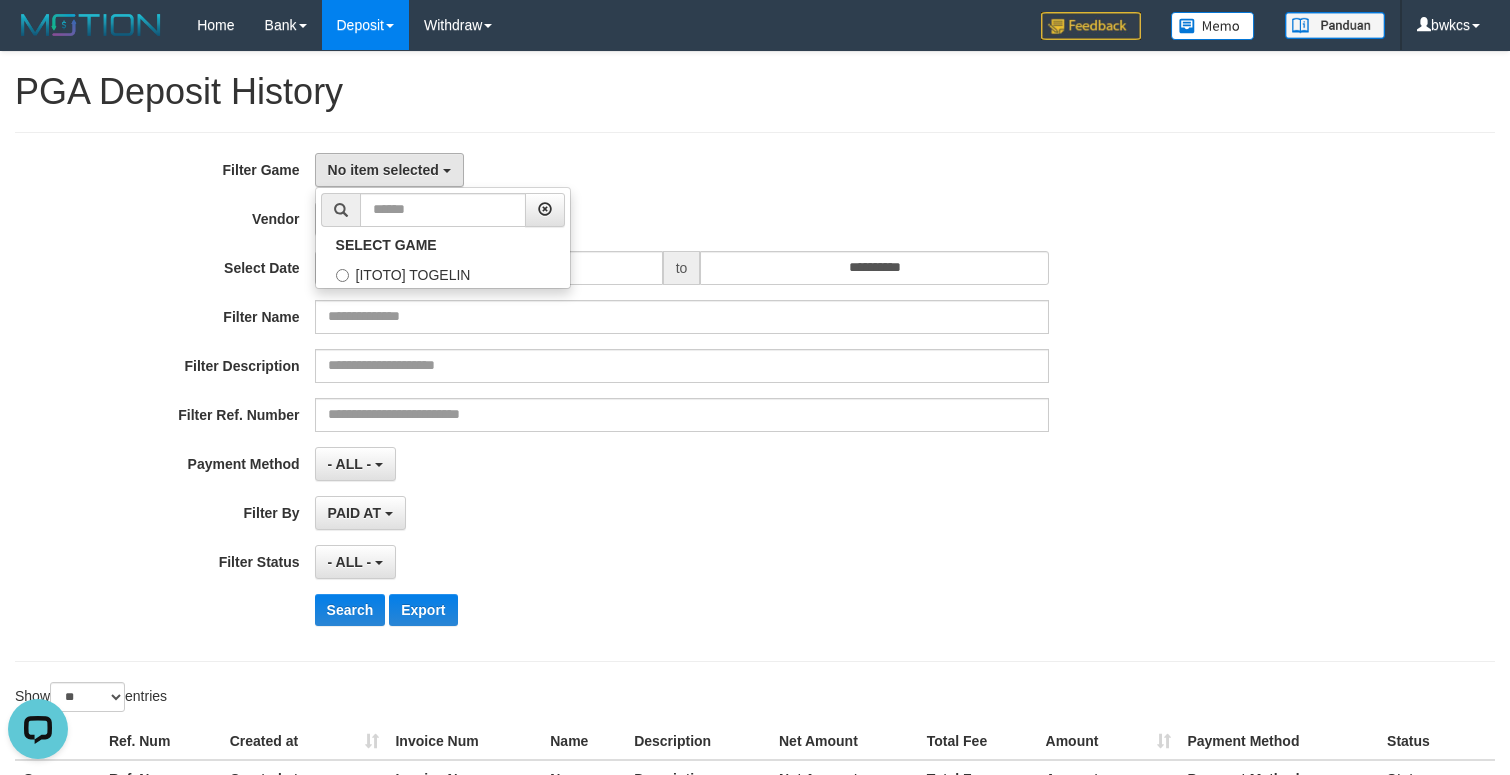 scroll, scrollTop: 0, scrollLeft: 0, axis: both 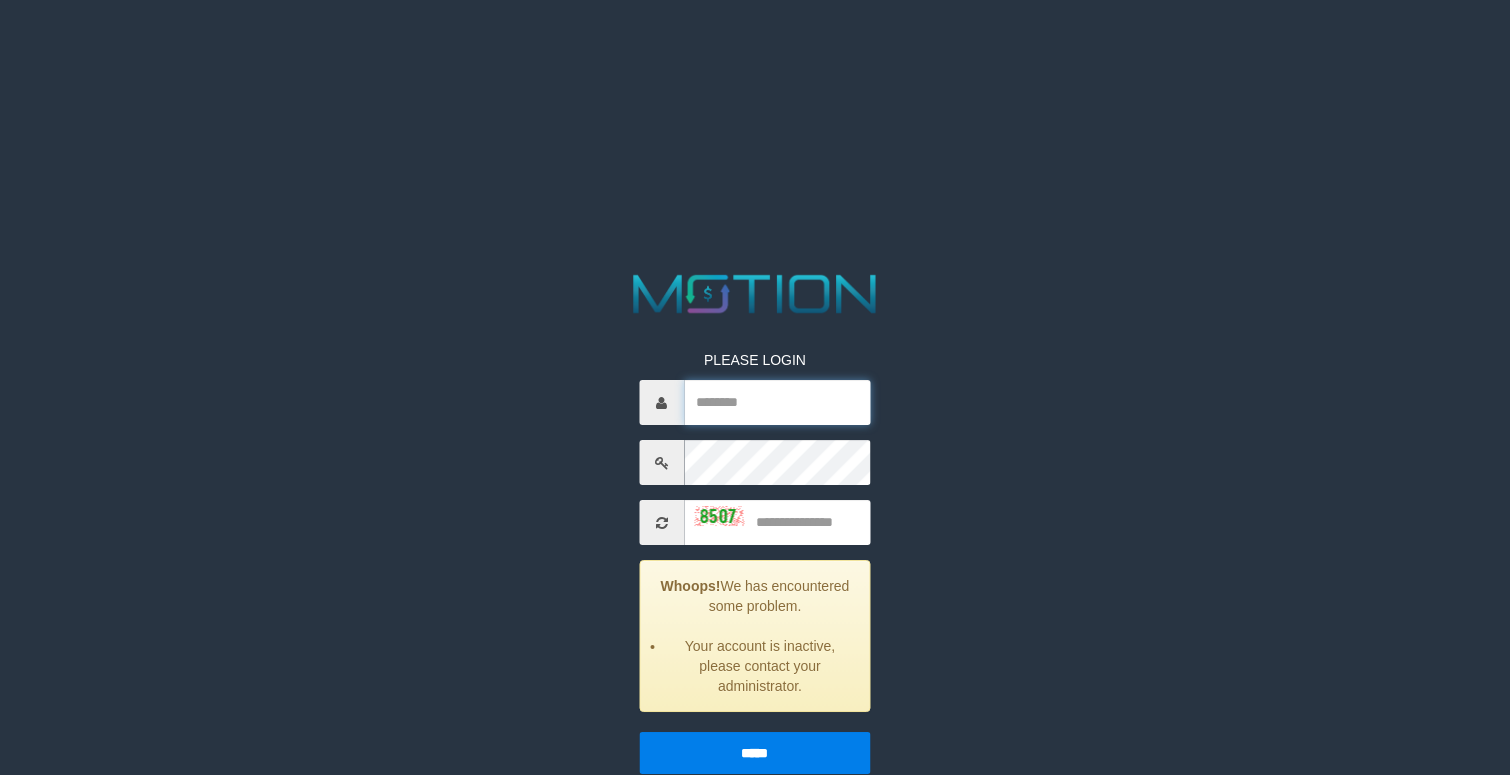 type on "*****" 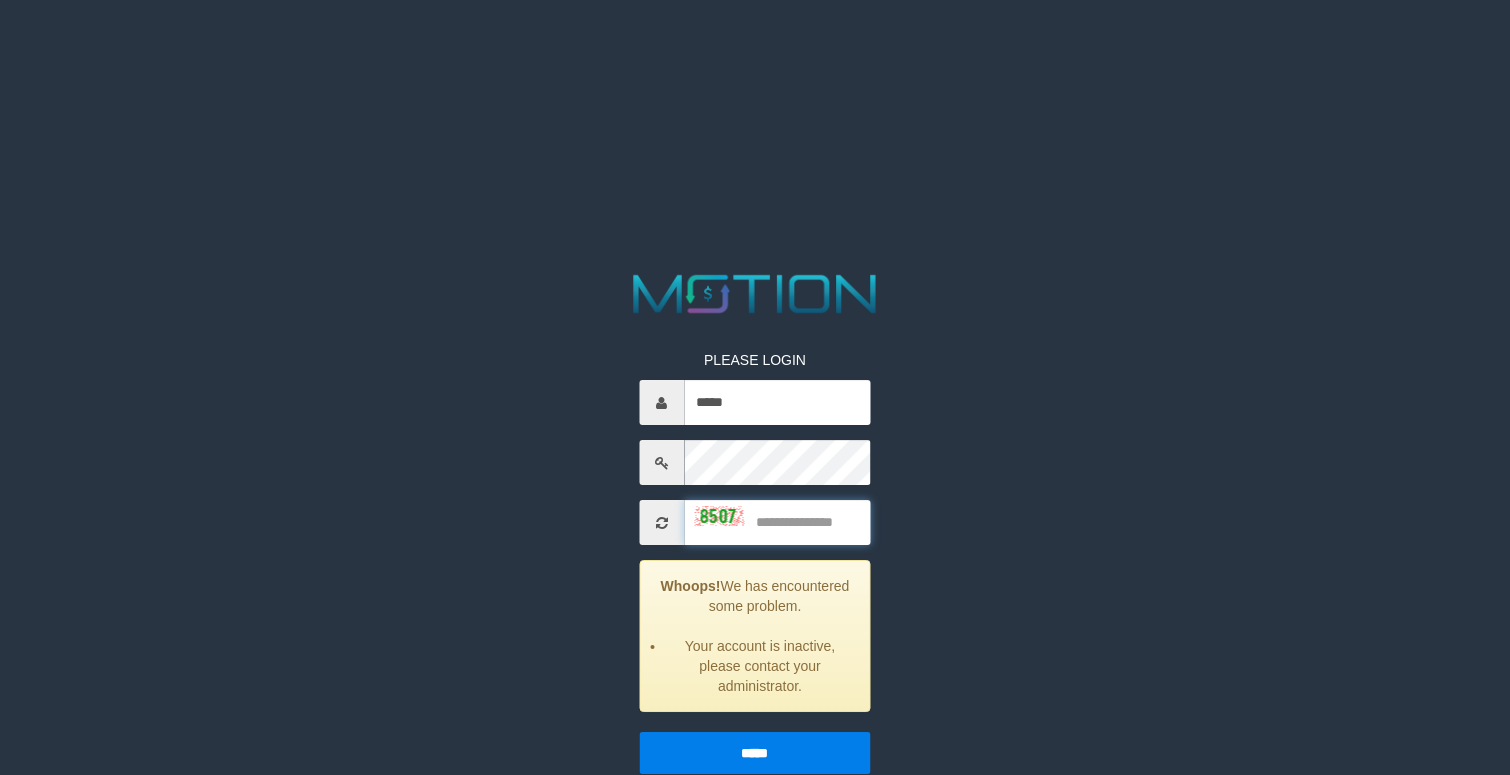 click at bounding box center (777, 522) 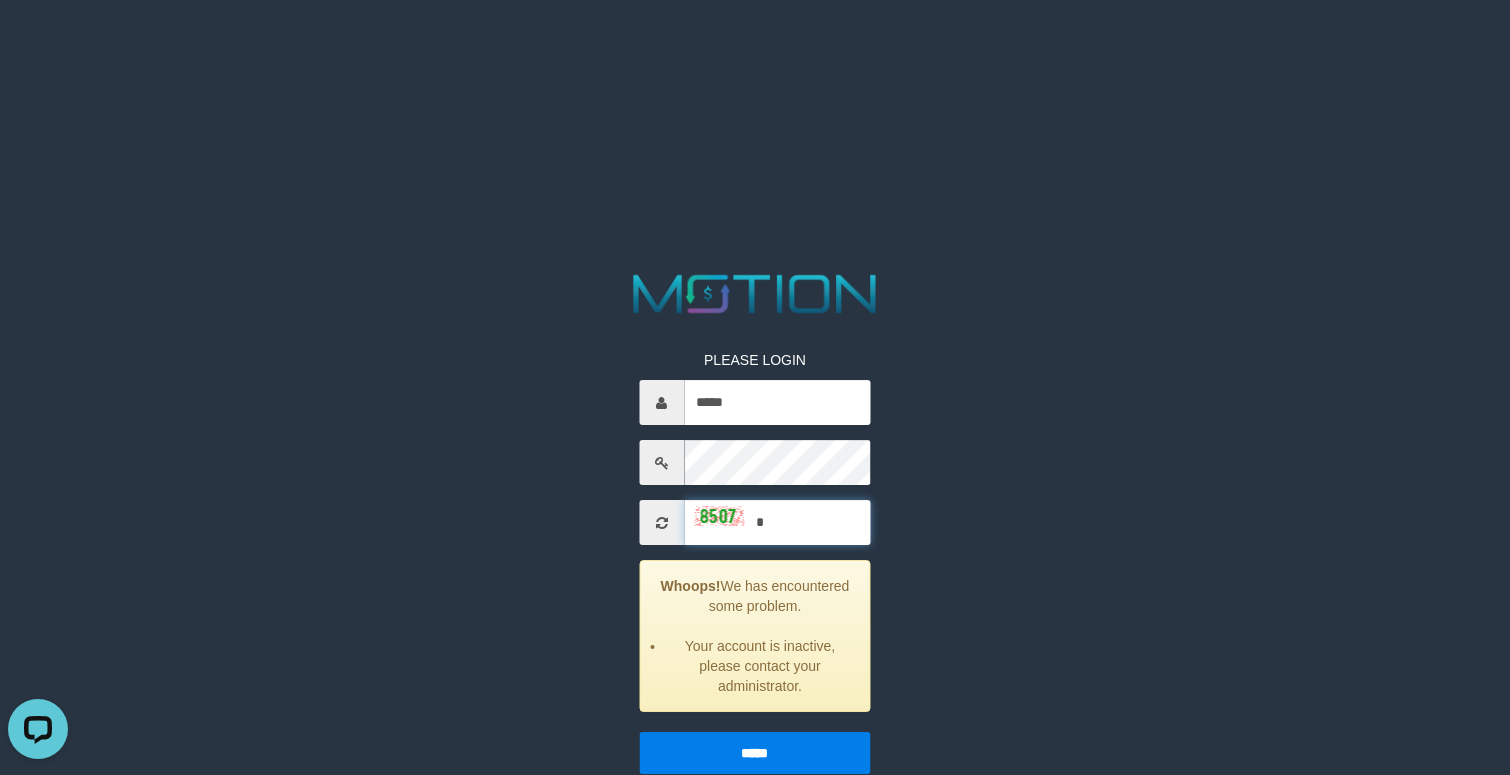 scroll, scrollTop: 0, scrollLeft: 0, axis: both 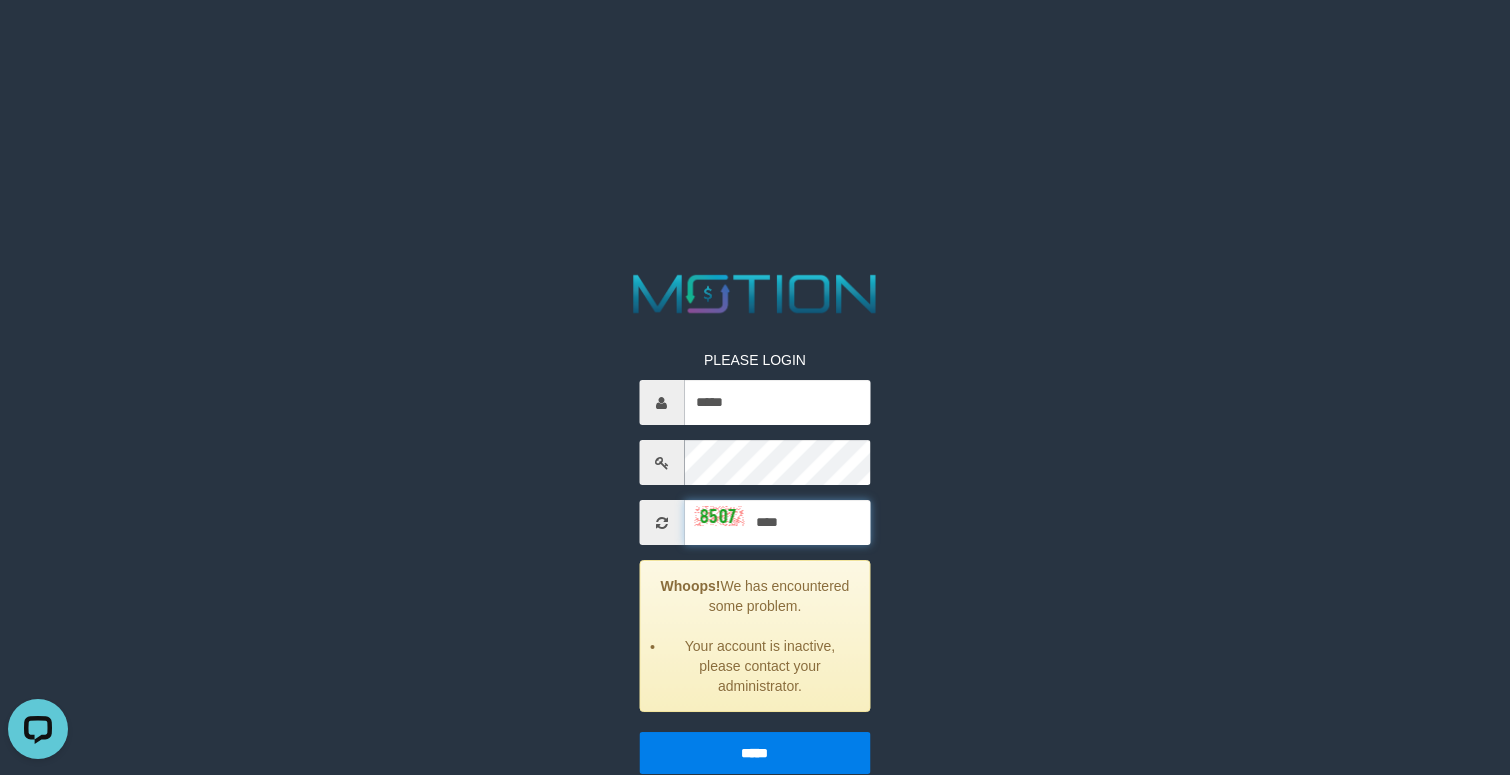 type on "****" 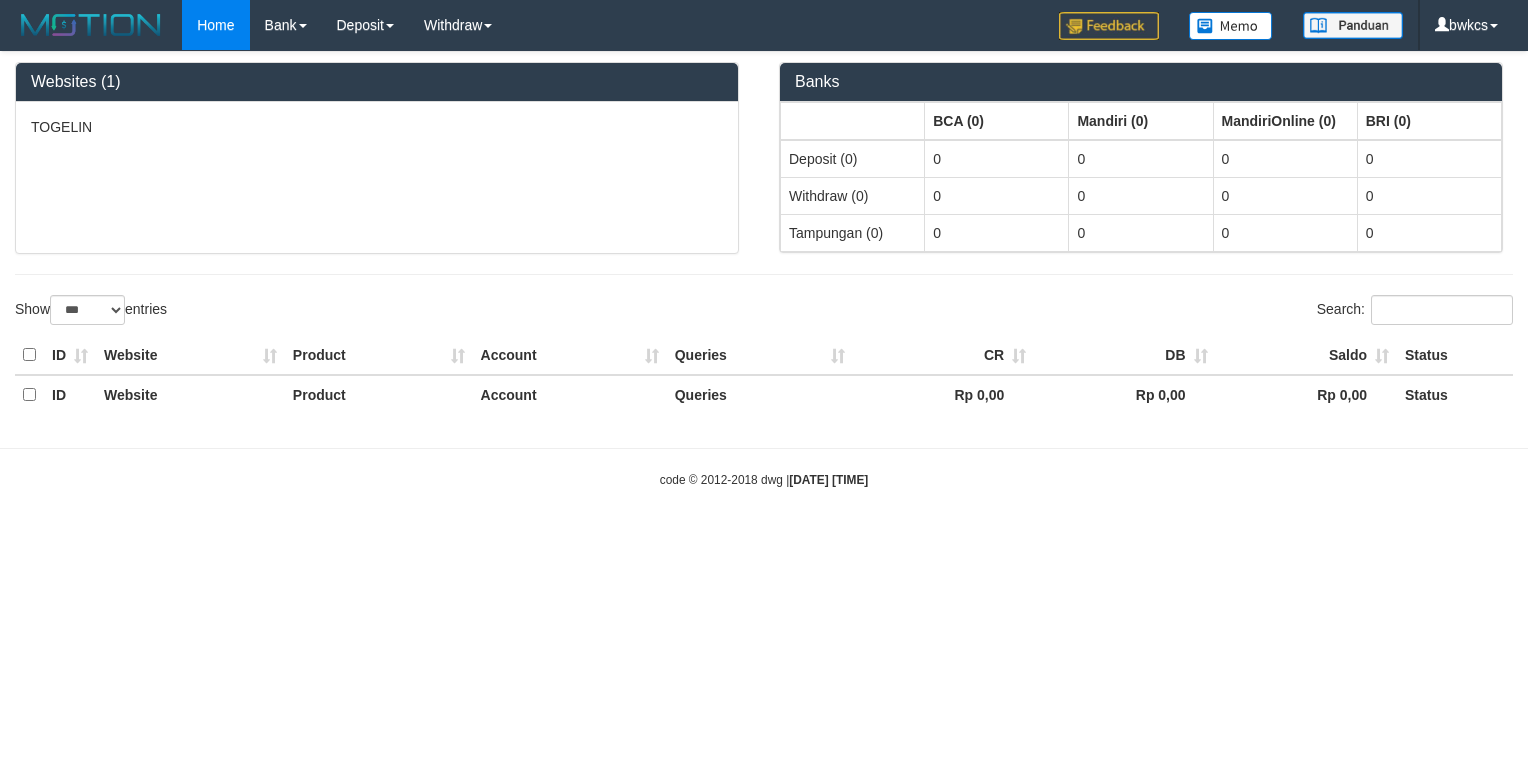select on "***" 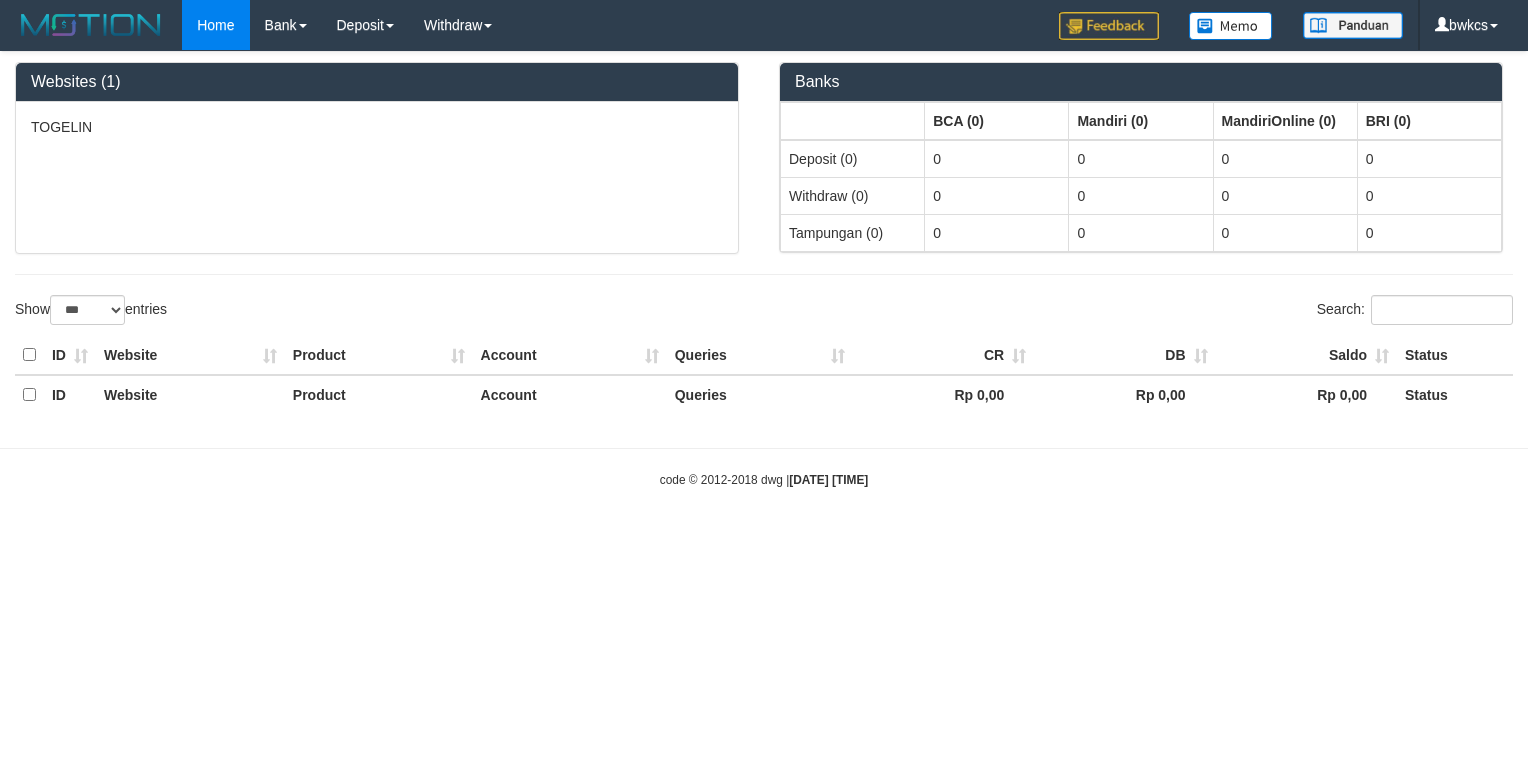 scroll, scrollTop: 0, scrollLeft: 0, axis: both 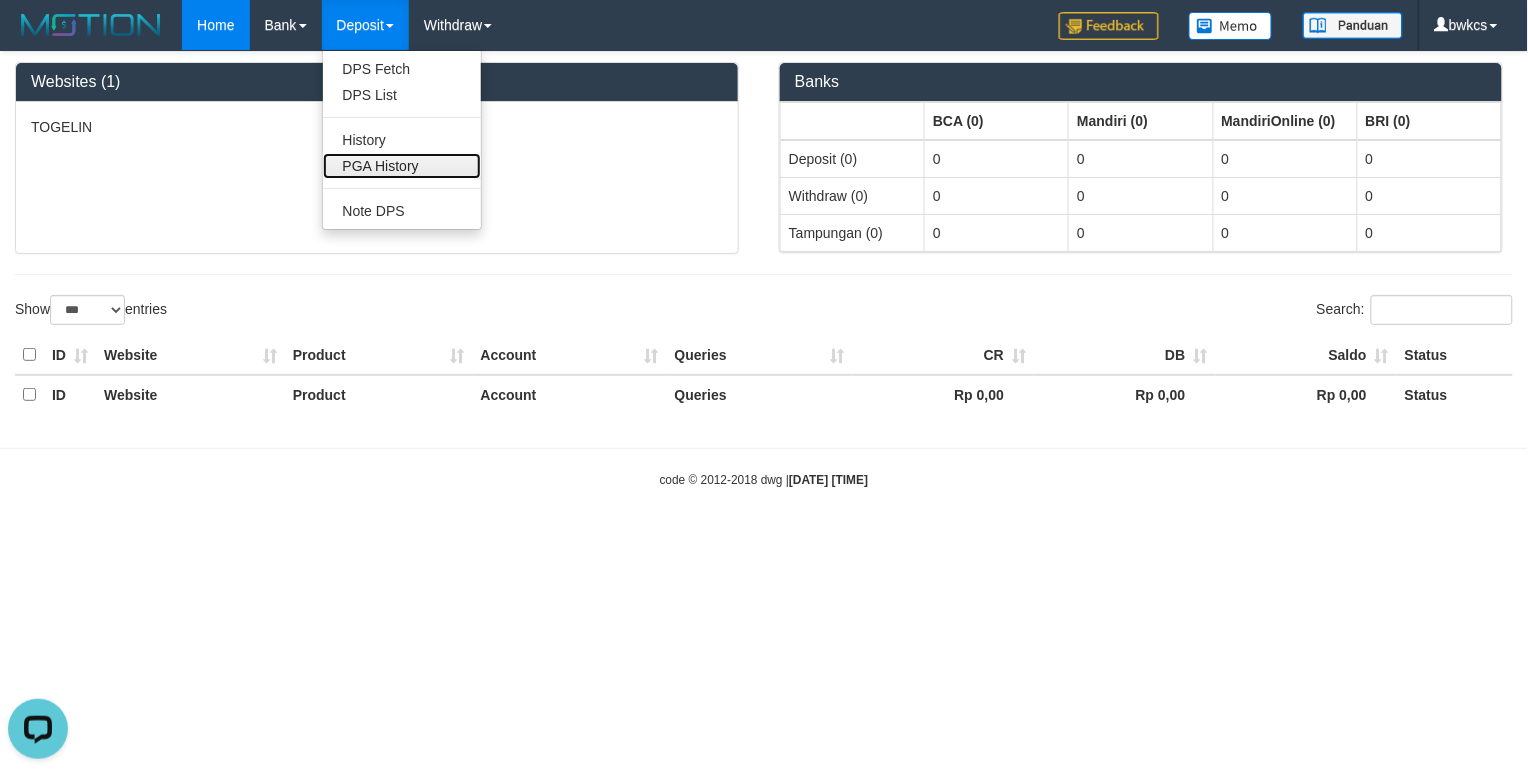 click on "PGA History" at bounding box center (402, 166) 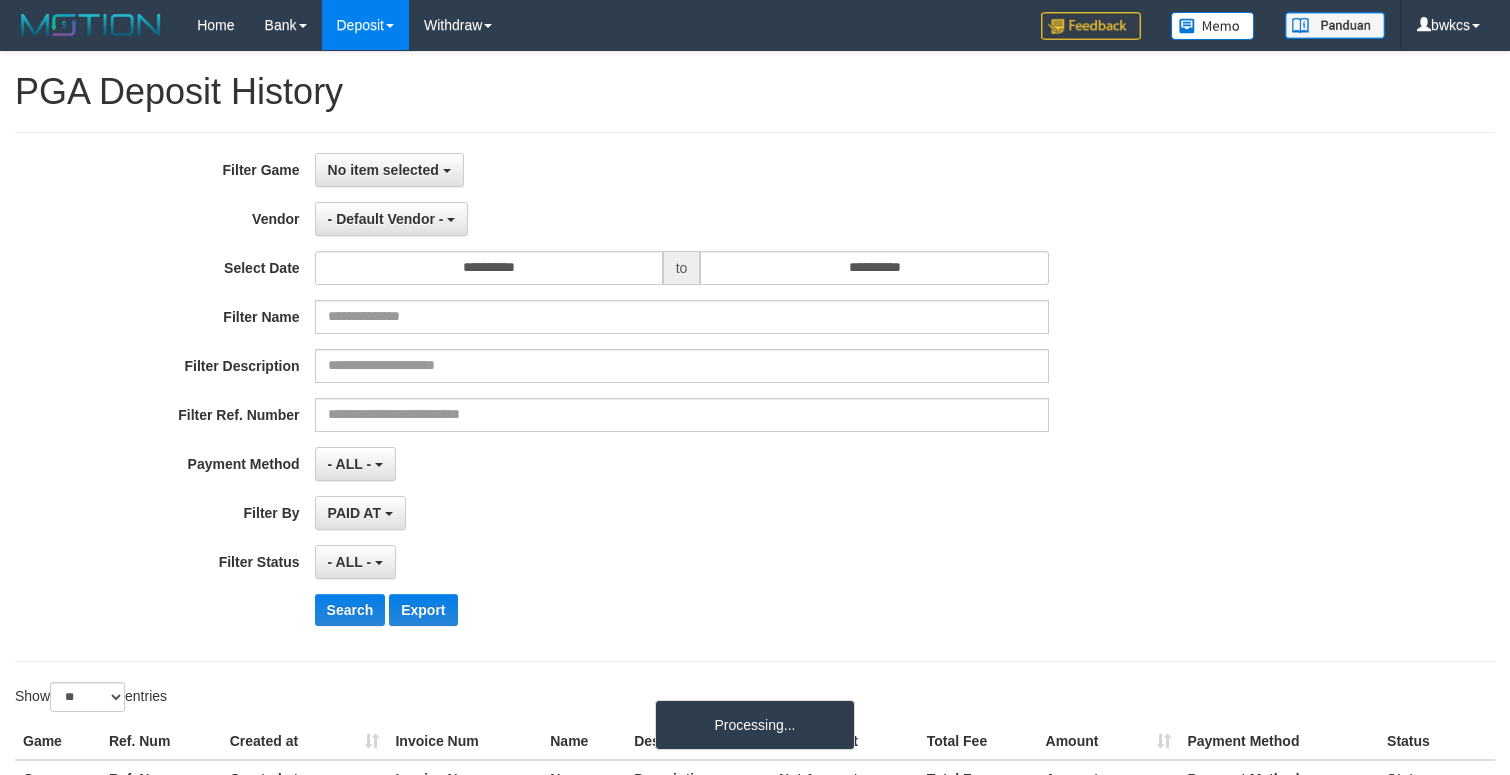 select 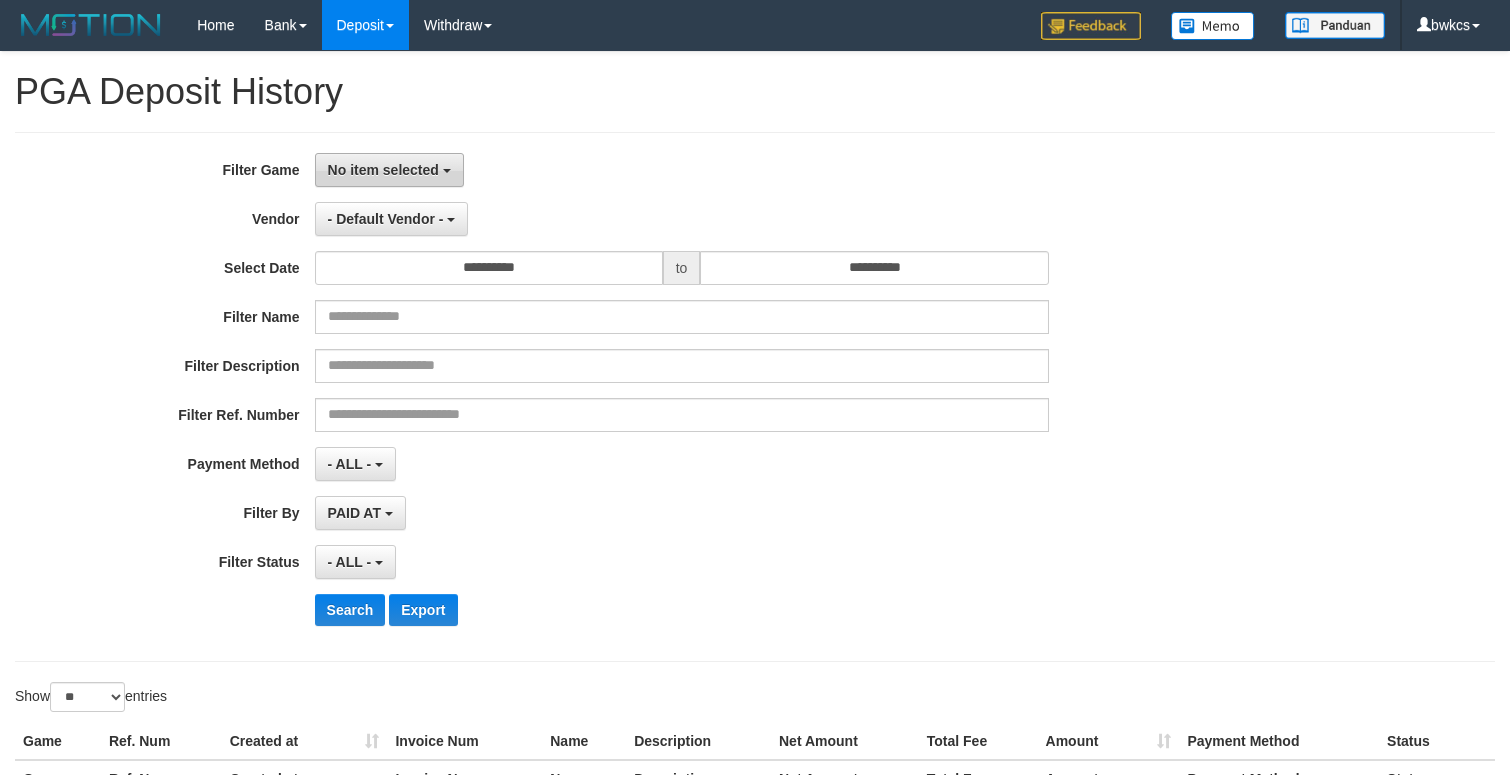 click on "No item selected" at bounding box center (383, 170) 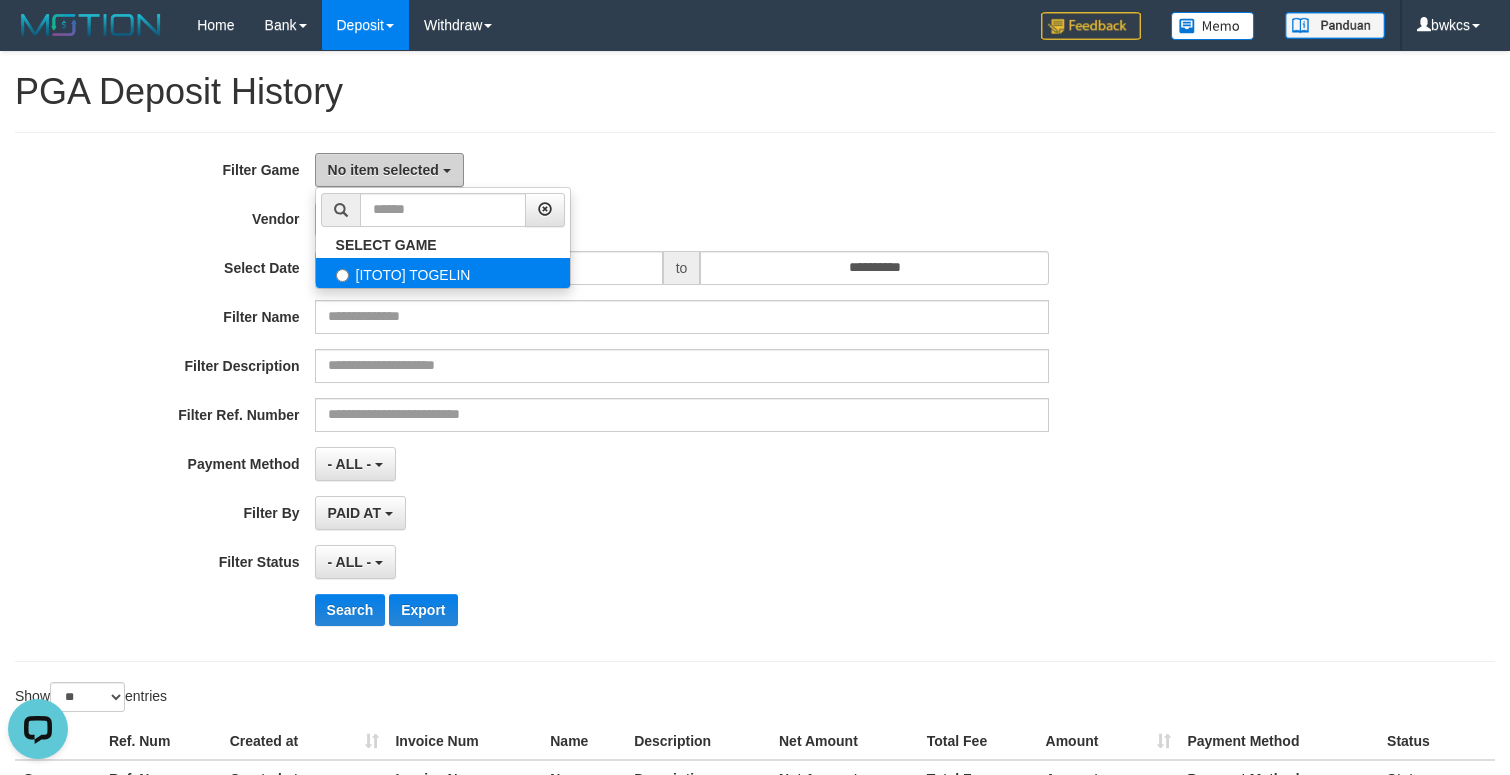 scroll, scrollTop: 0, scrollLeft: 0, axis: both 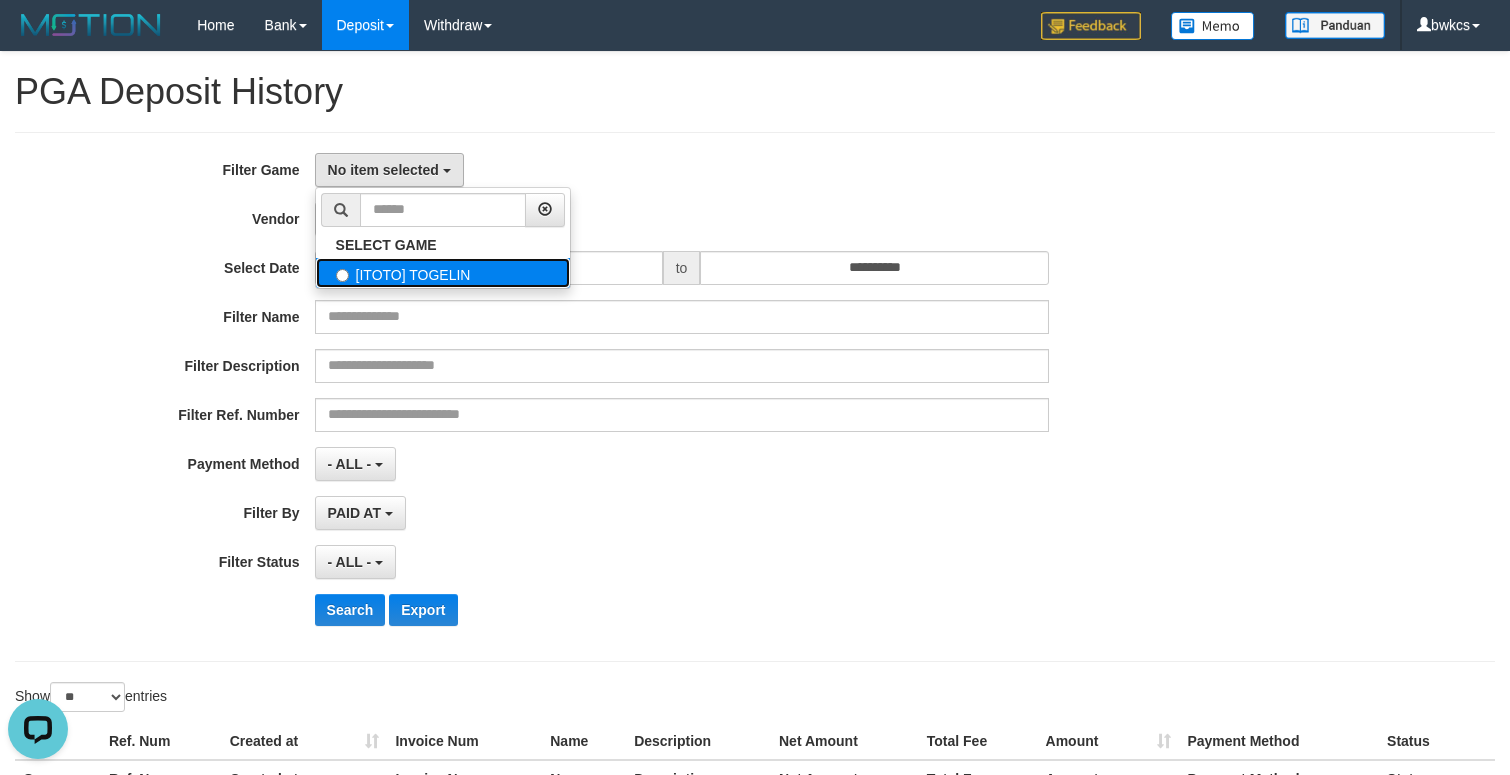 click on "[ITOTO] TOGELIN" at bounding box center [443, 273] 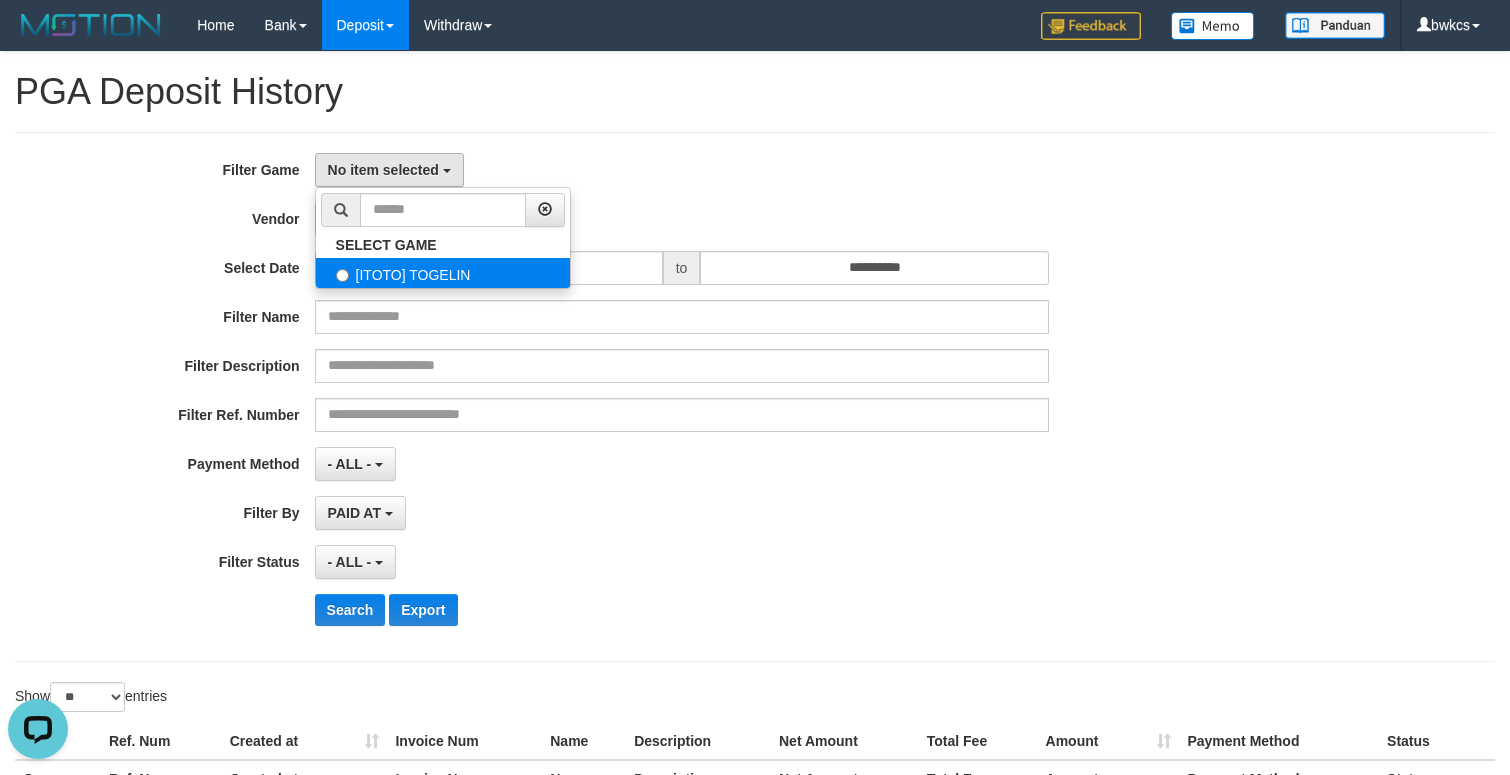 select on "****" 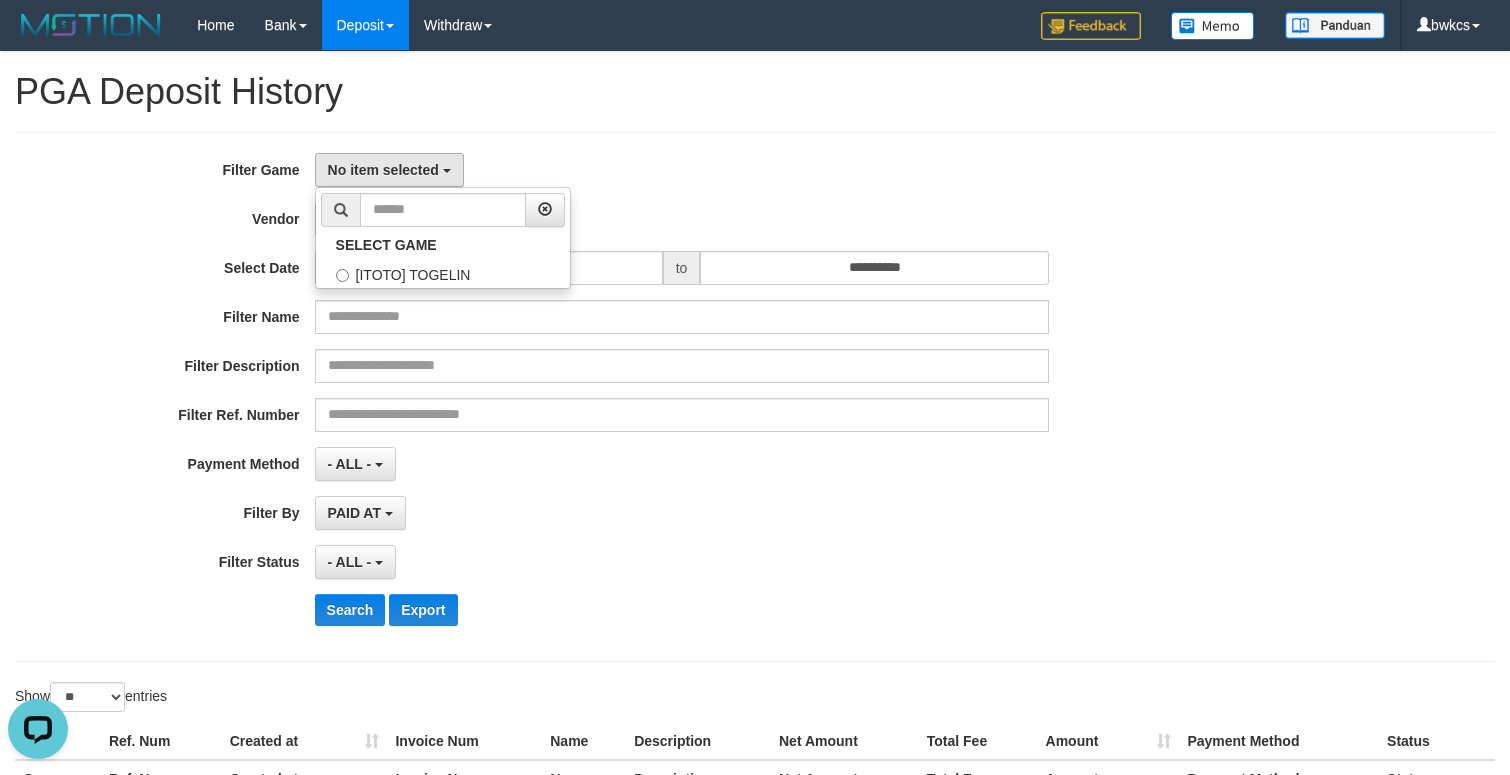 scroll, scrollTop: 17, scrollLeft: 0, axis: vertical 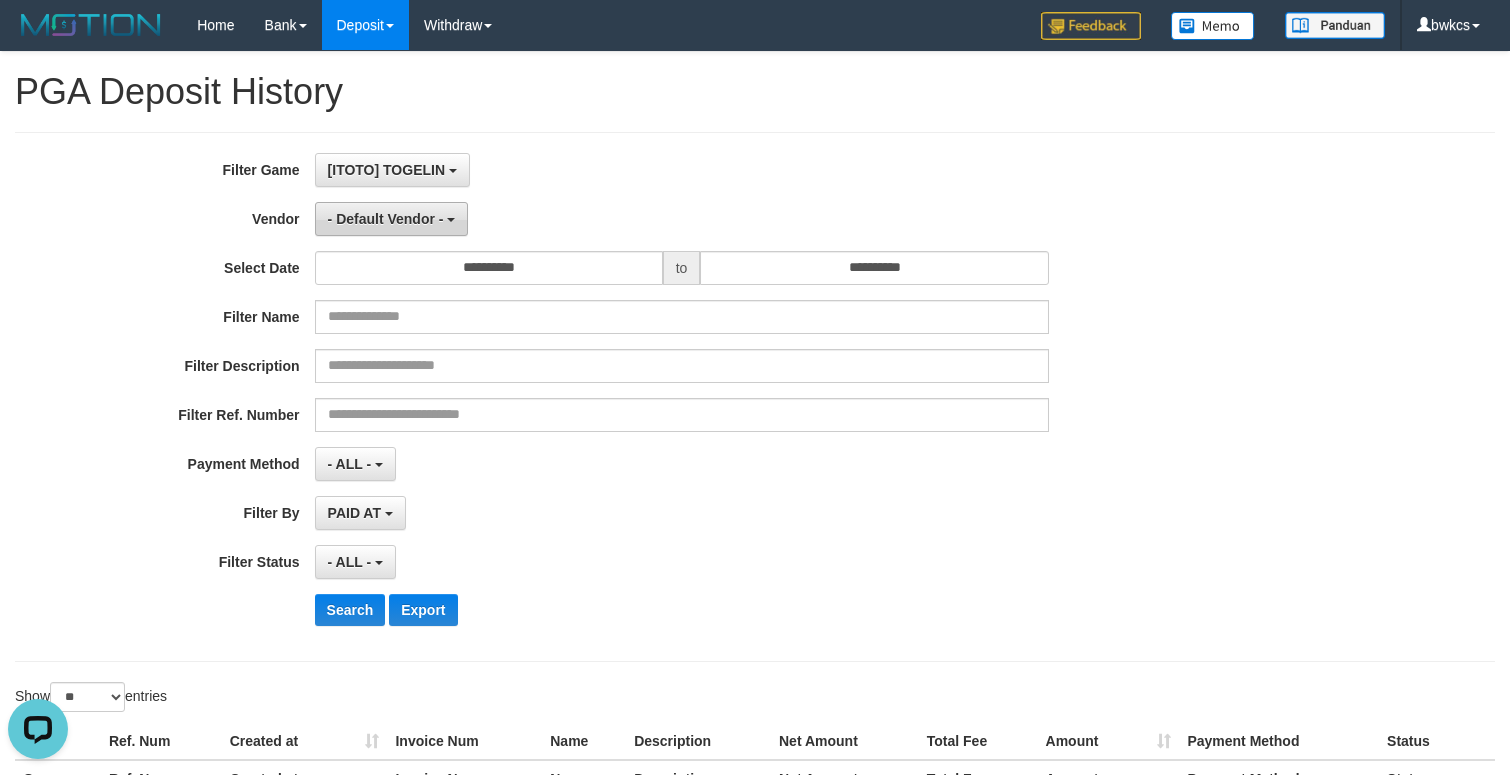 click on "- Default Vendor -" at bounding box center [392, 219] 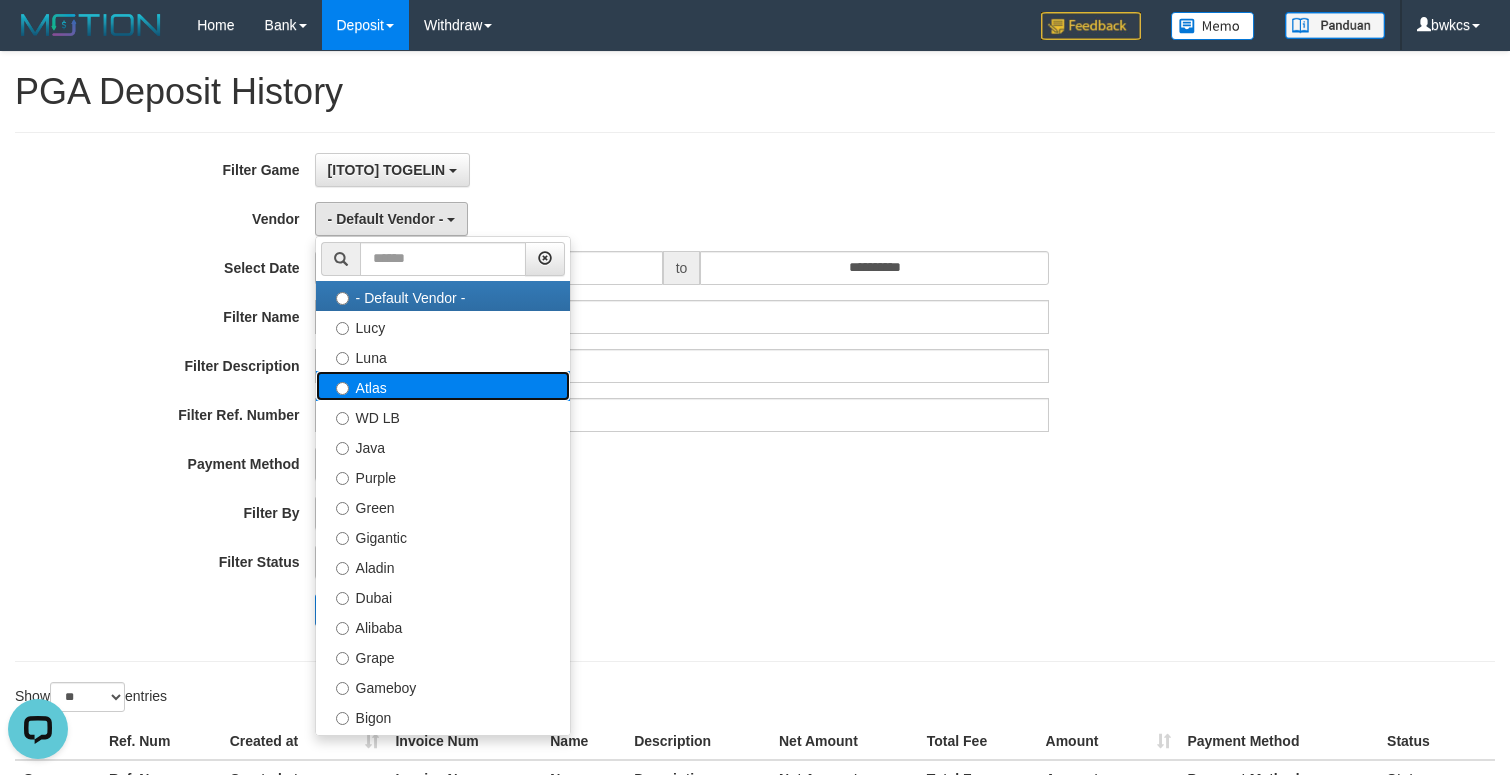 click on "Atlas" at bounding box center (443, 386) 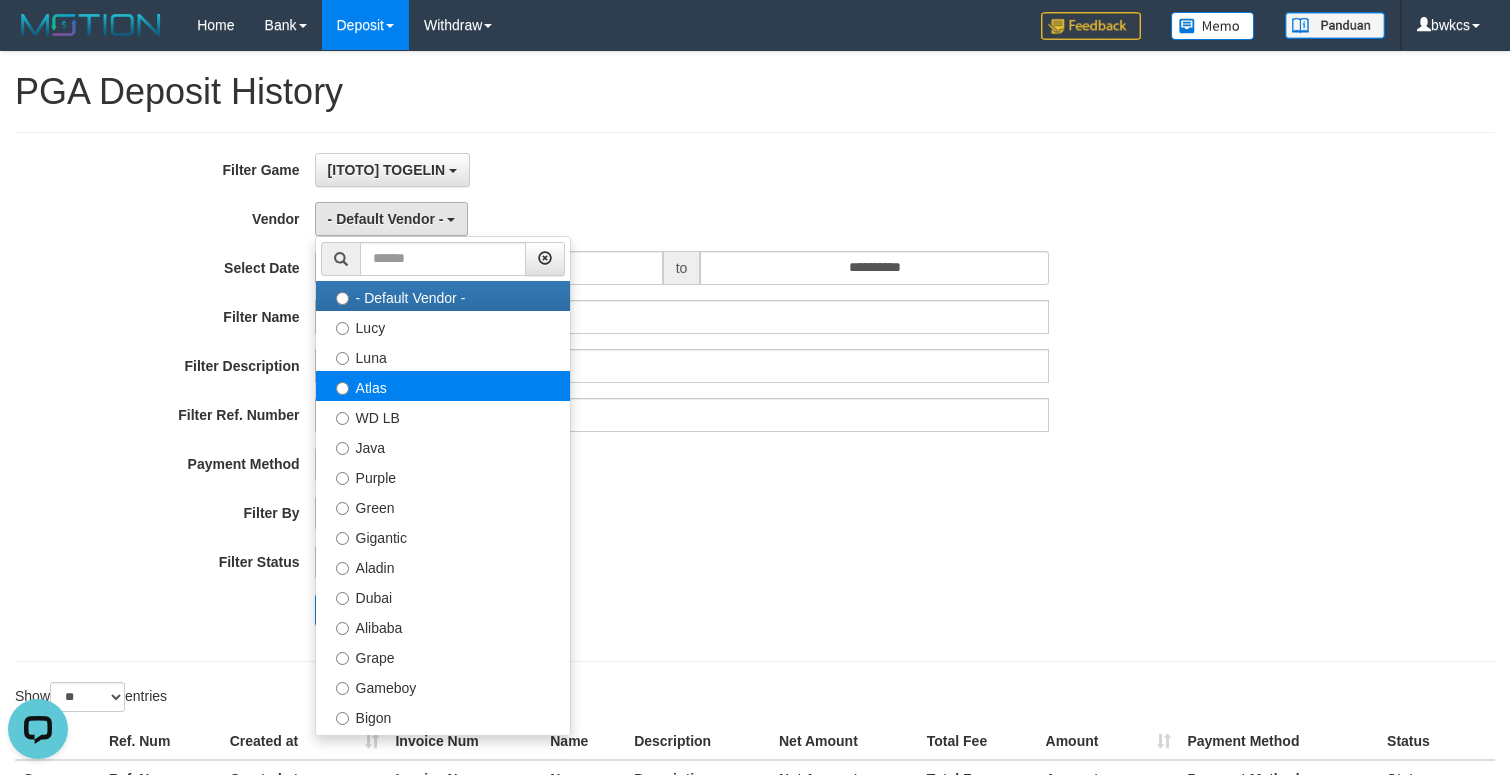 select on "**********" 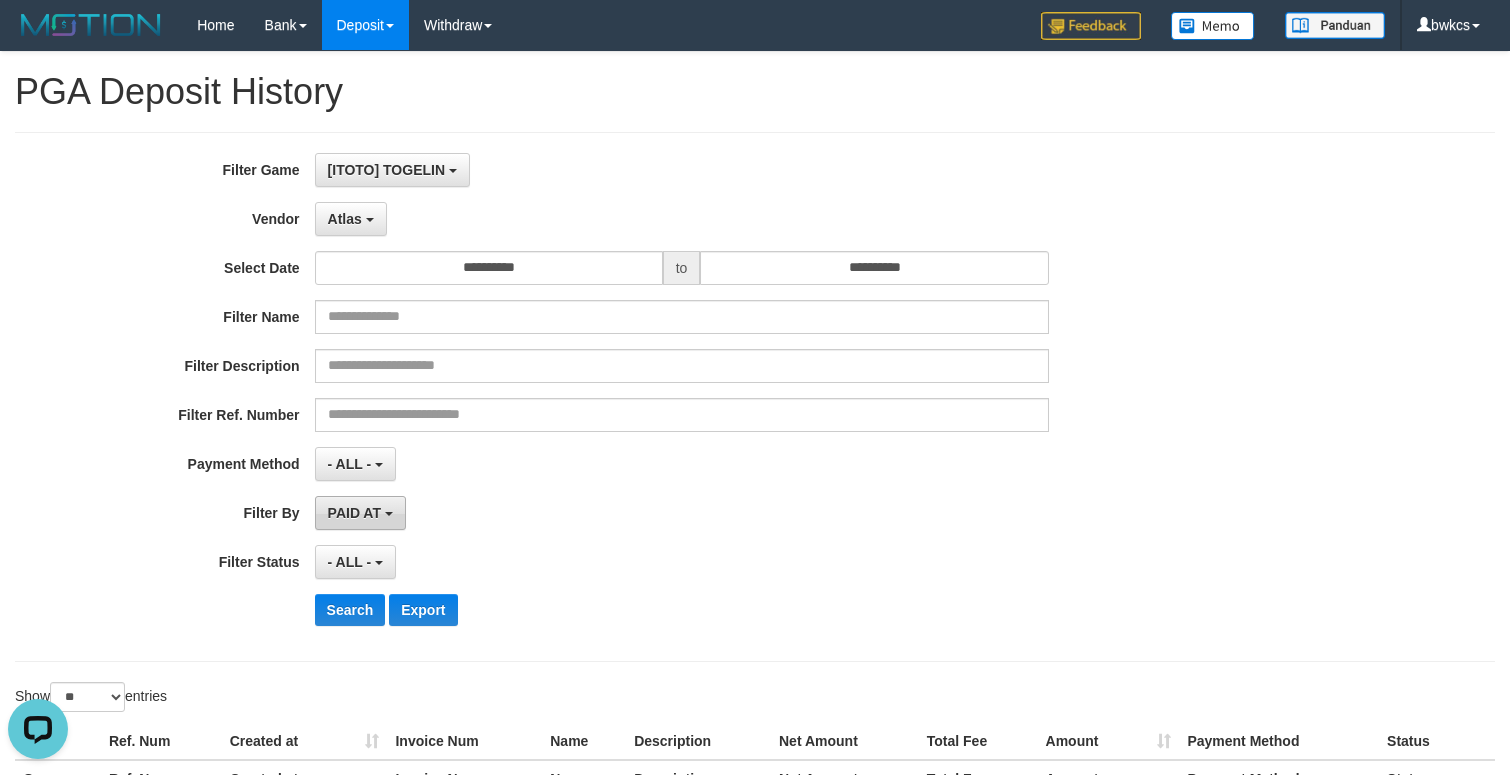 click on "PAID AT" at bounding box center [354, 513] 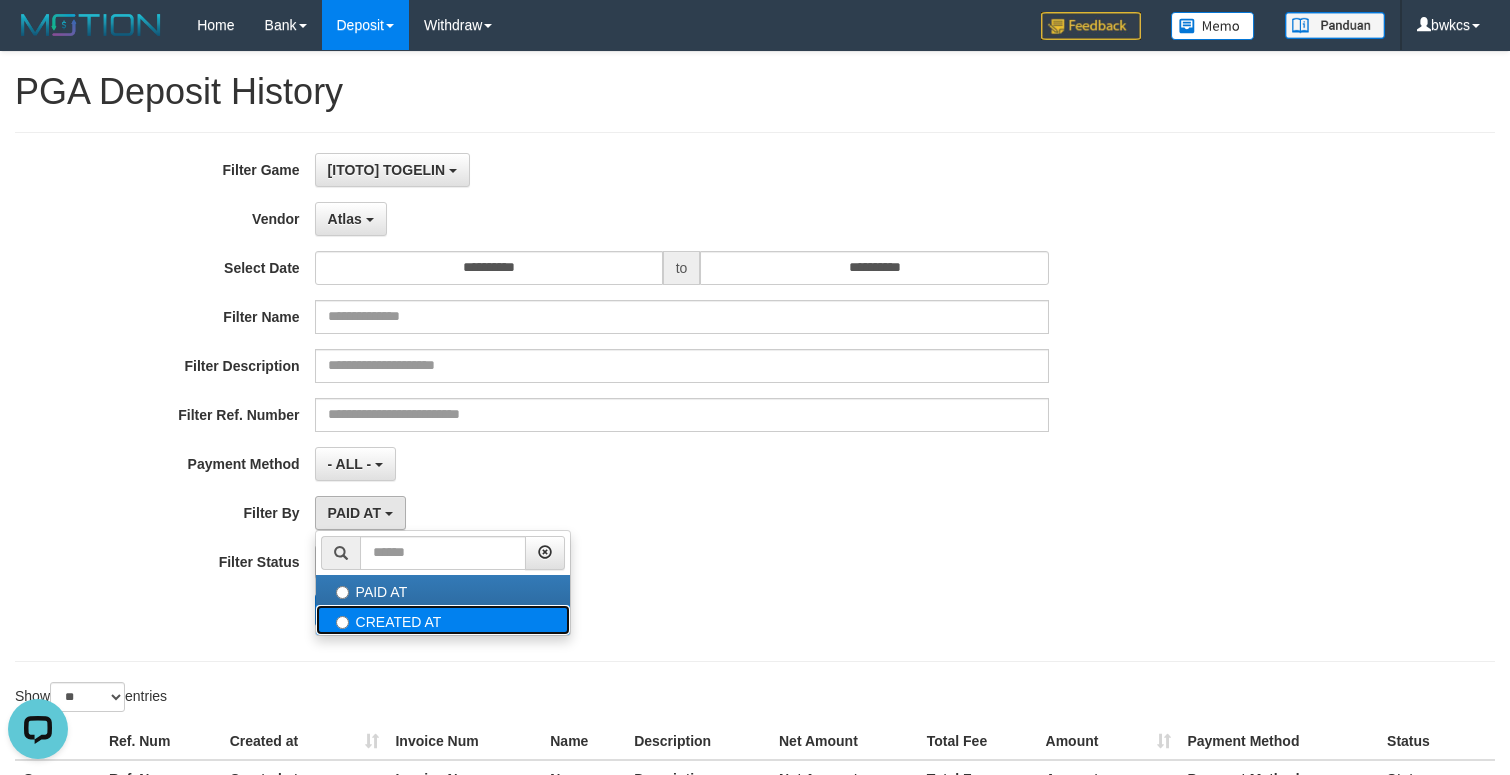 click on "CREATED AT" at bounding box center (443, 620) 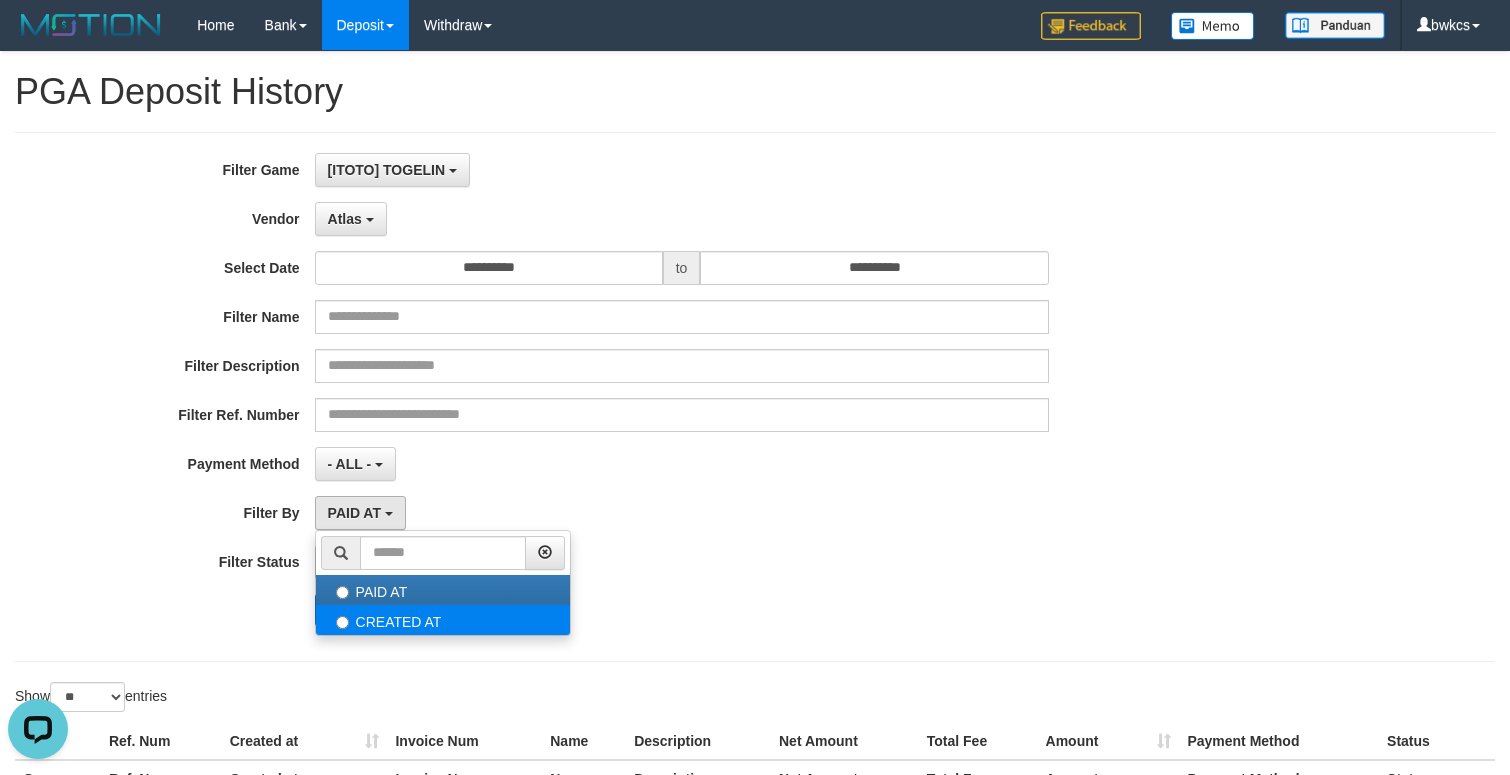select on "*" 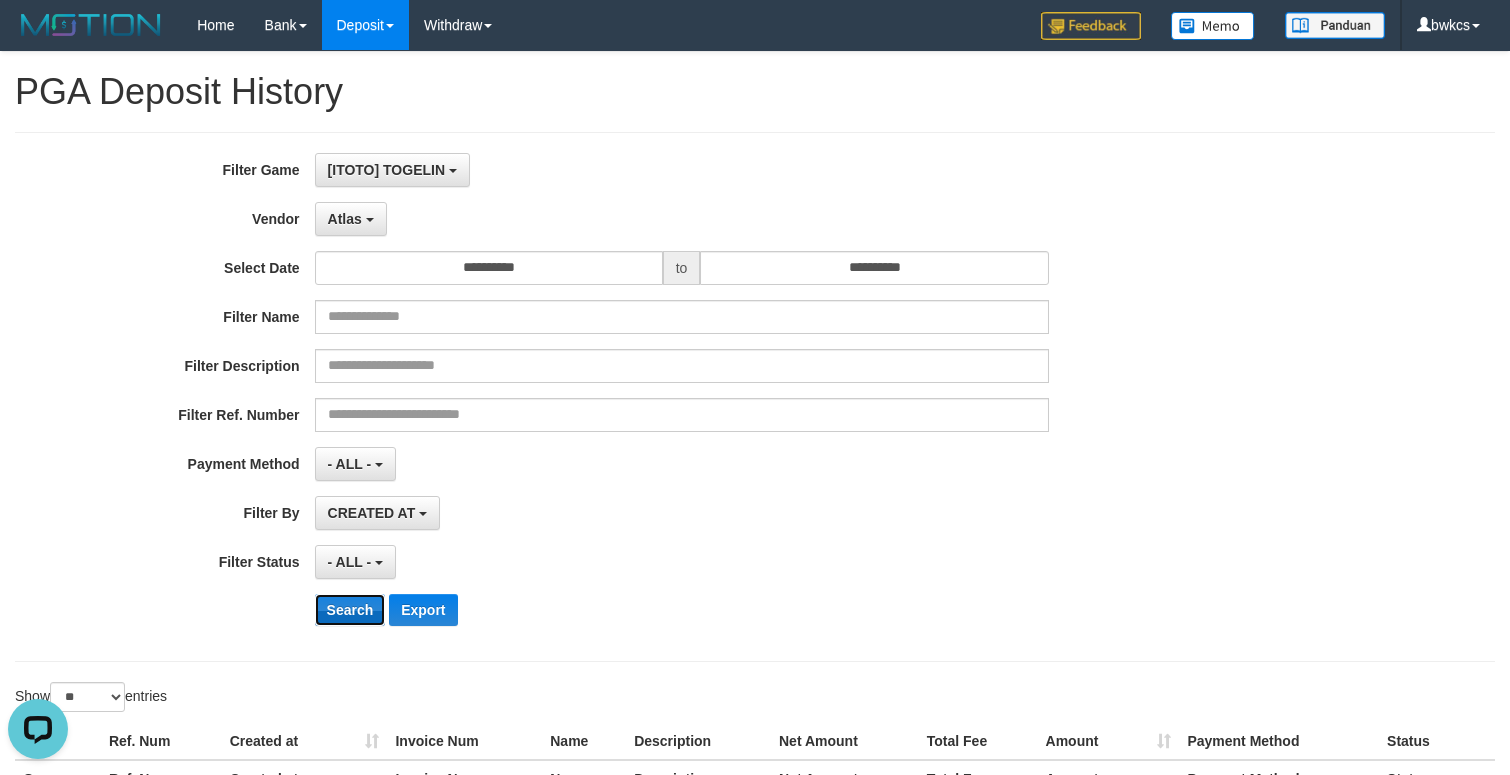 click on "Search" at bounding box center (350, 610) 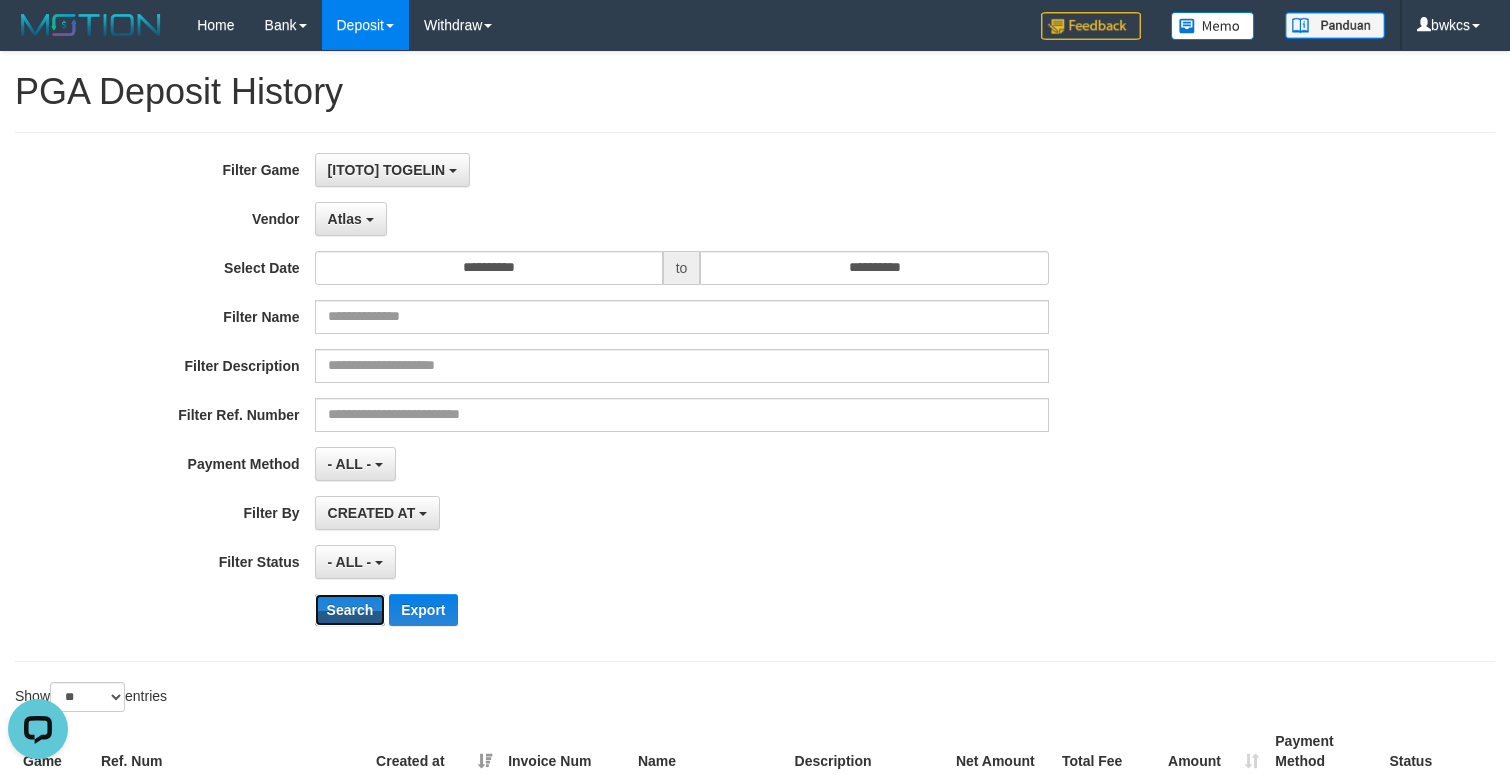 type 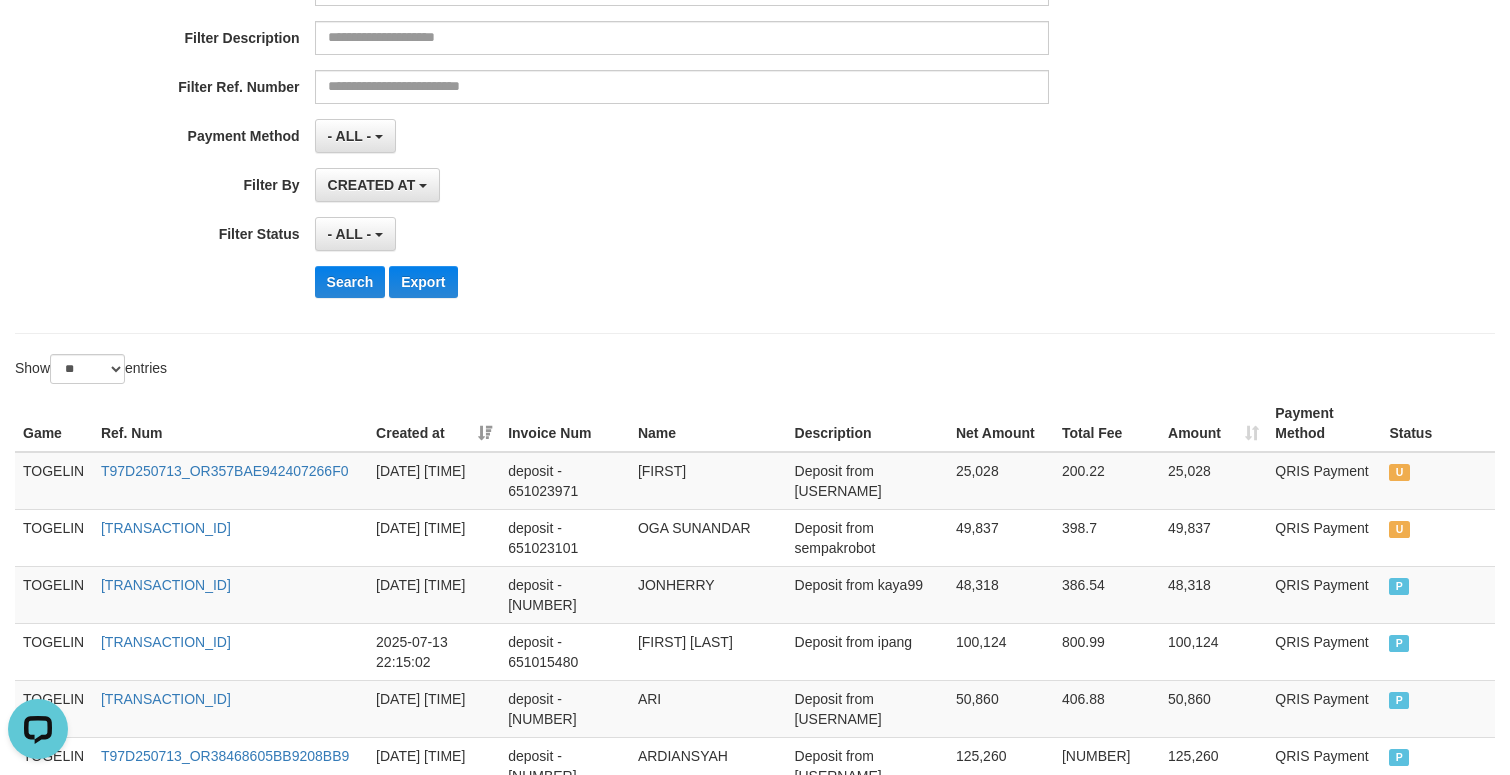 scroll, scrollTop: 375, scrollLeft: 0, axis: vertical 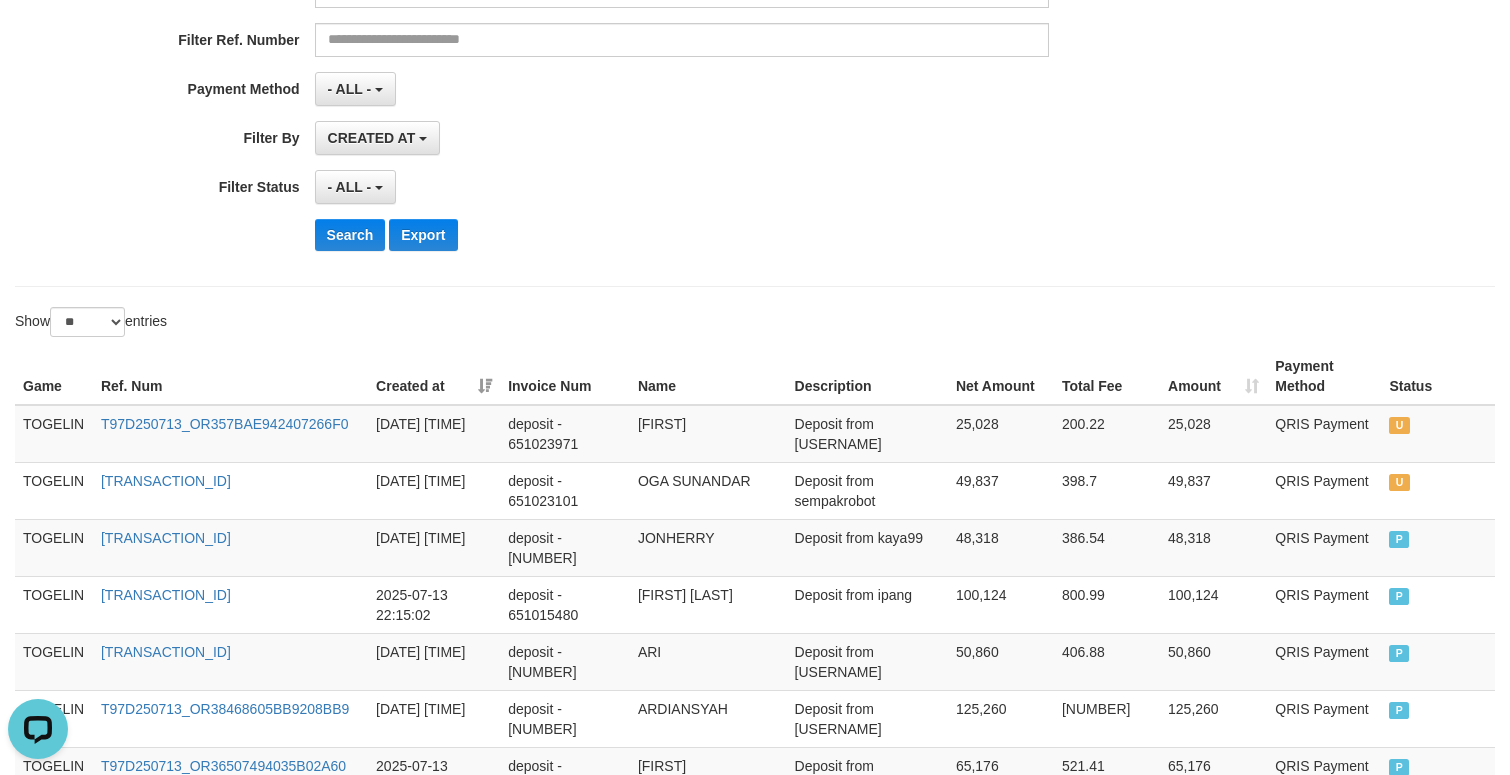 click on "CREATED AT
PAID AT
CREATED AT" at bounding box center [682, 138] 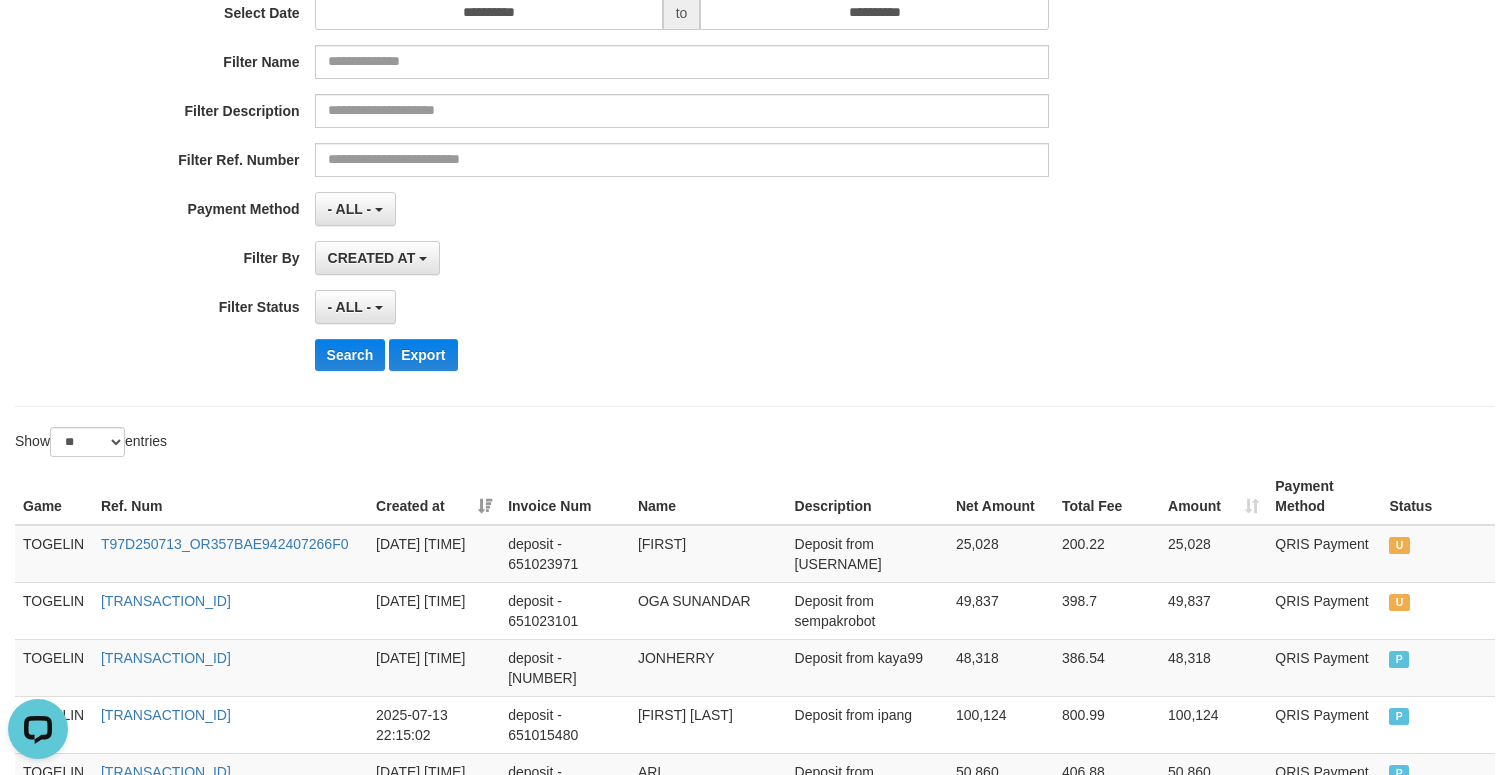 scroll, scrollTop: 0, scrollLeft: 0, axis: both 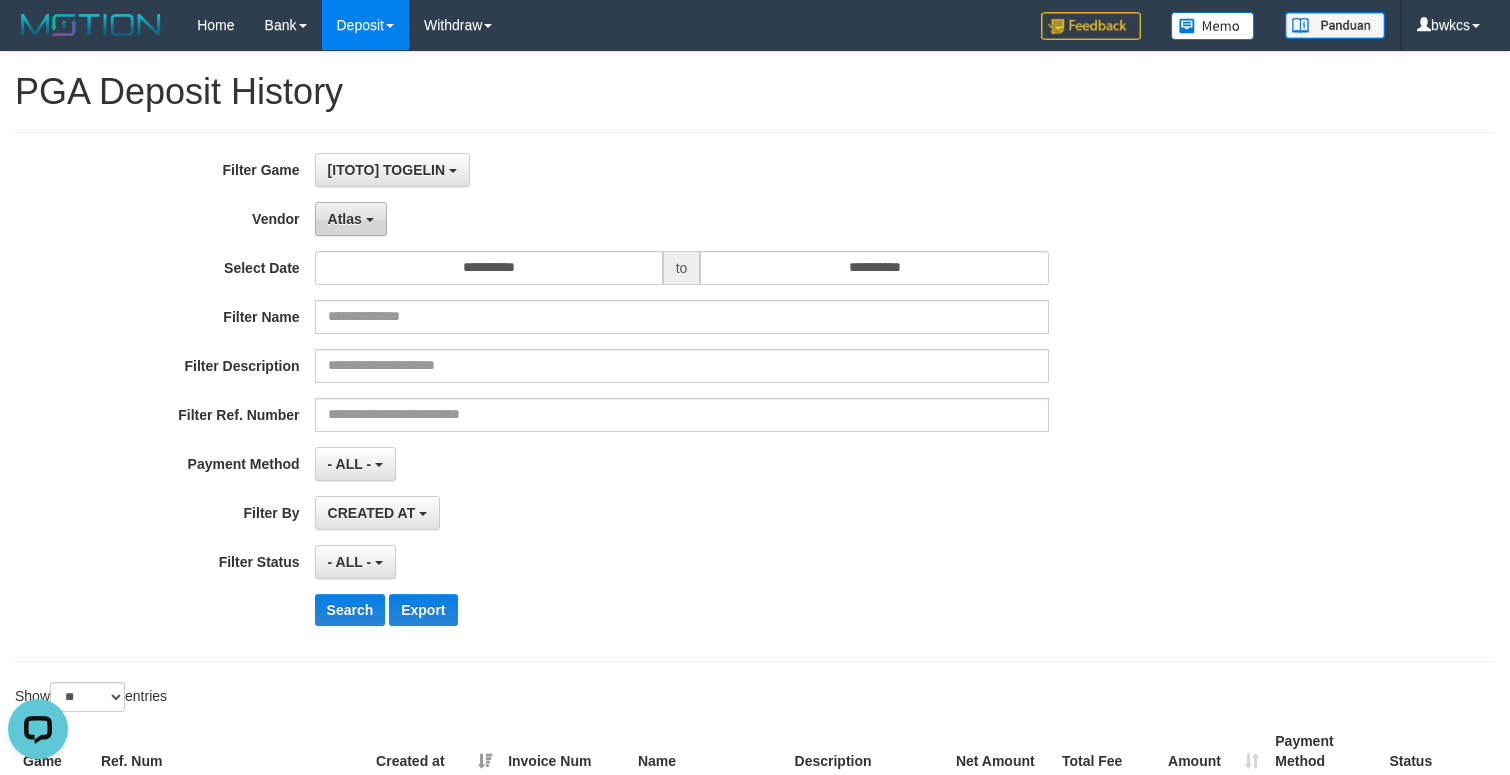 click on "Atlas" at bounding box center [351, 219] 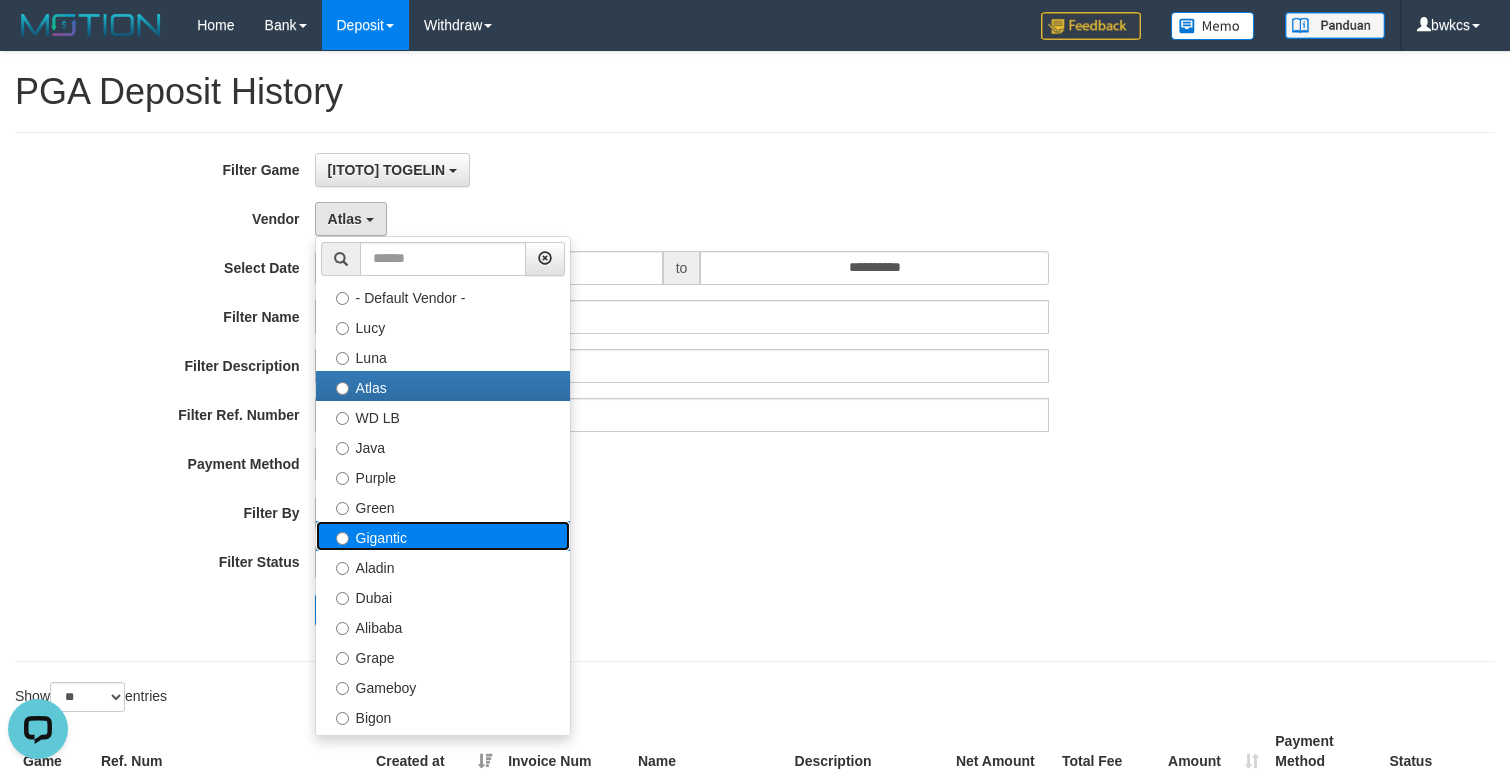 click on "Gigantic" at bounding box center (443, 536) 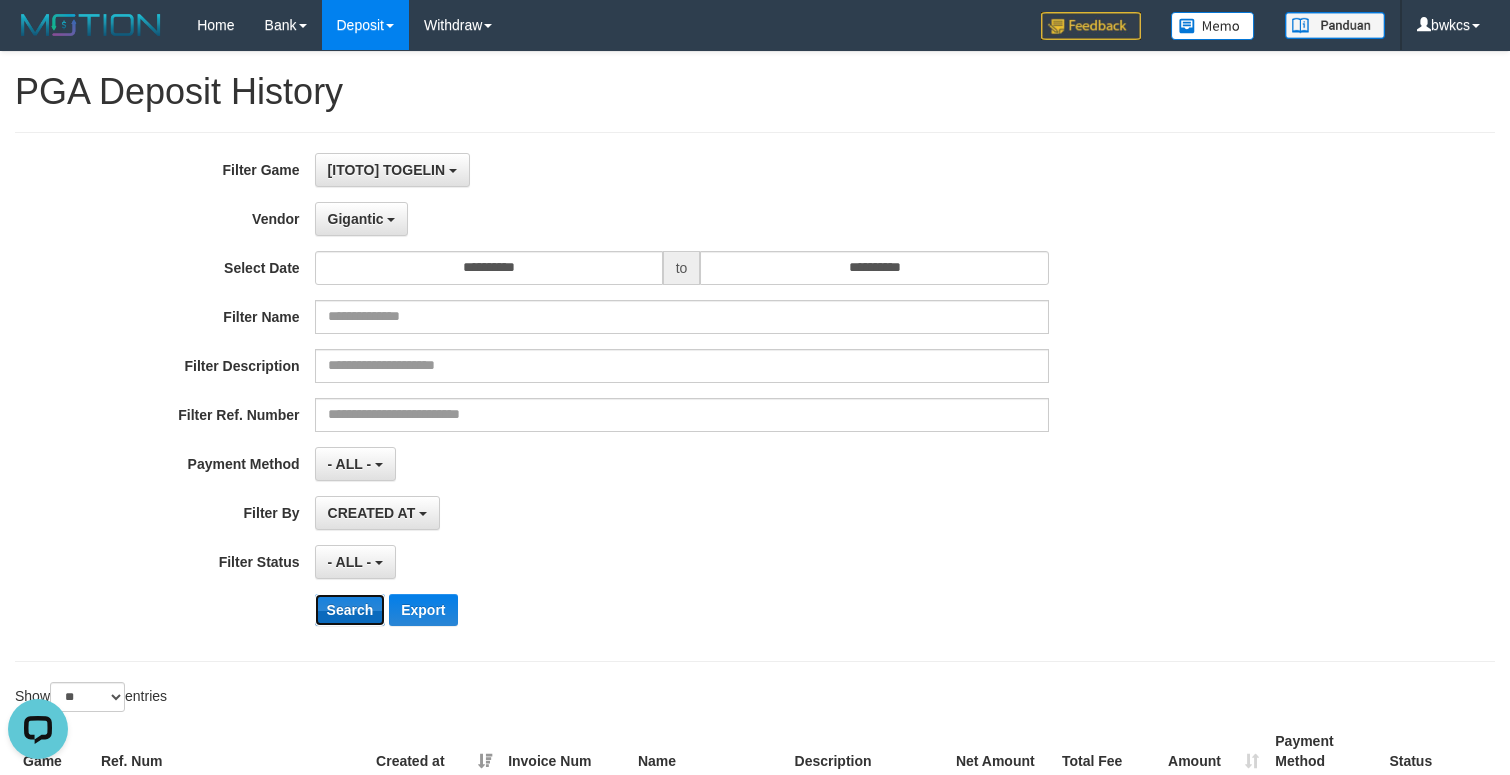 click on "Search" at bounding box center [350, 610] 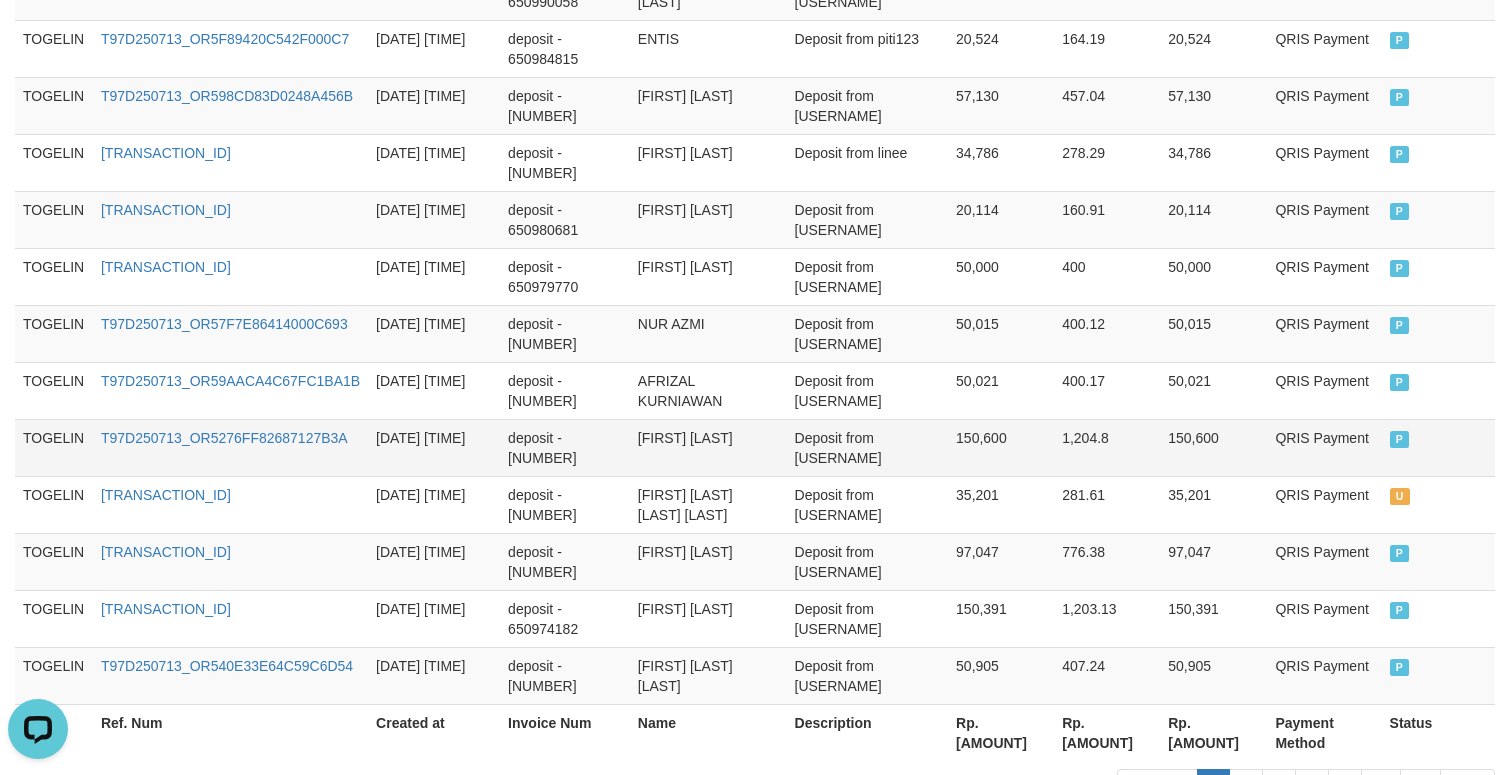 scroll, scrollTop: 1656, scrollLeft: 0, axis: vertical 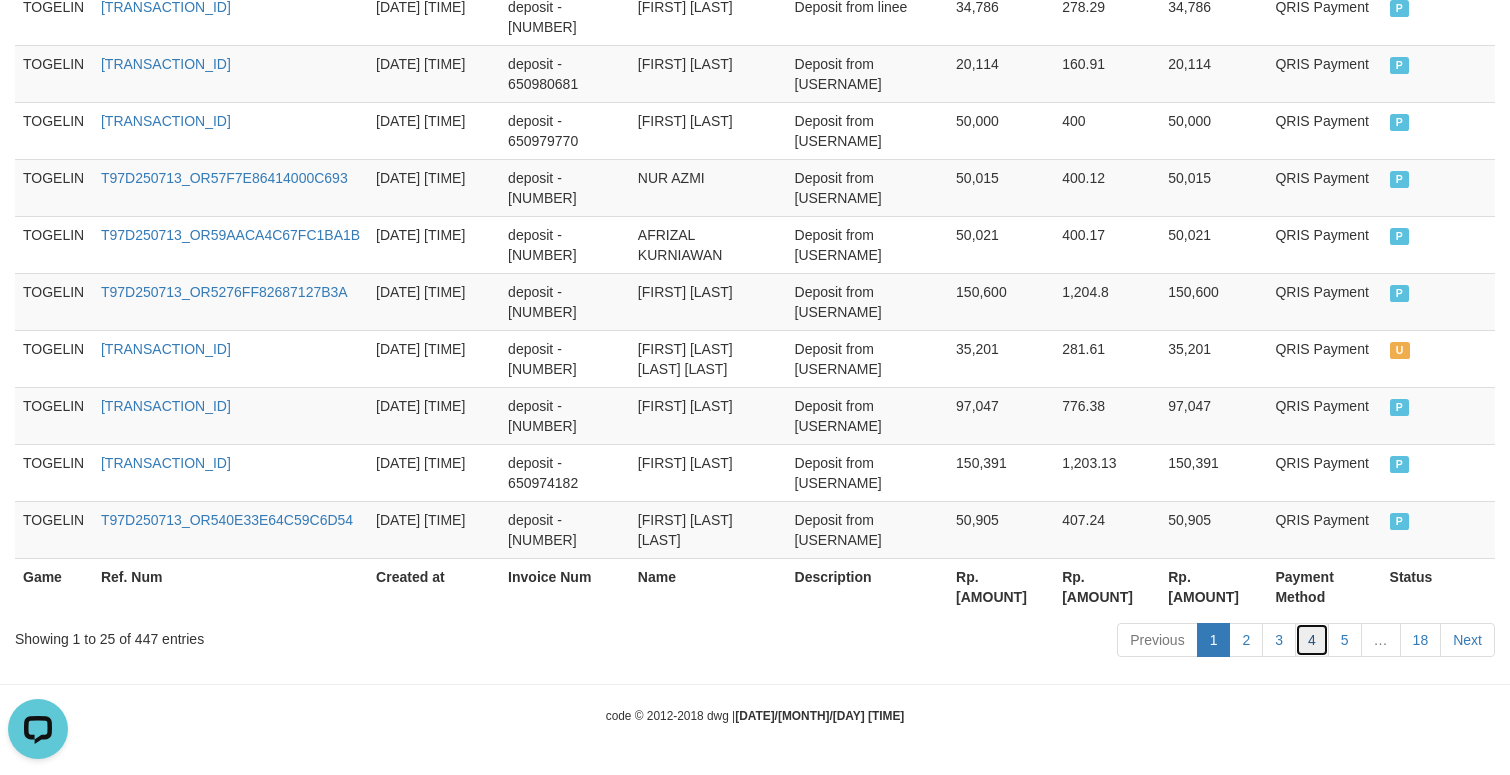 click on "4" at bounding box center (1312, 640) 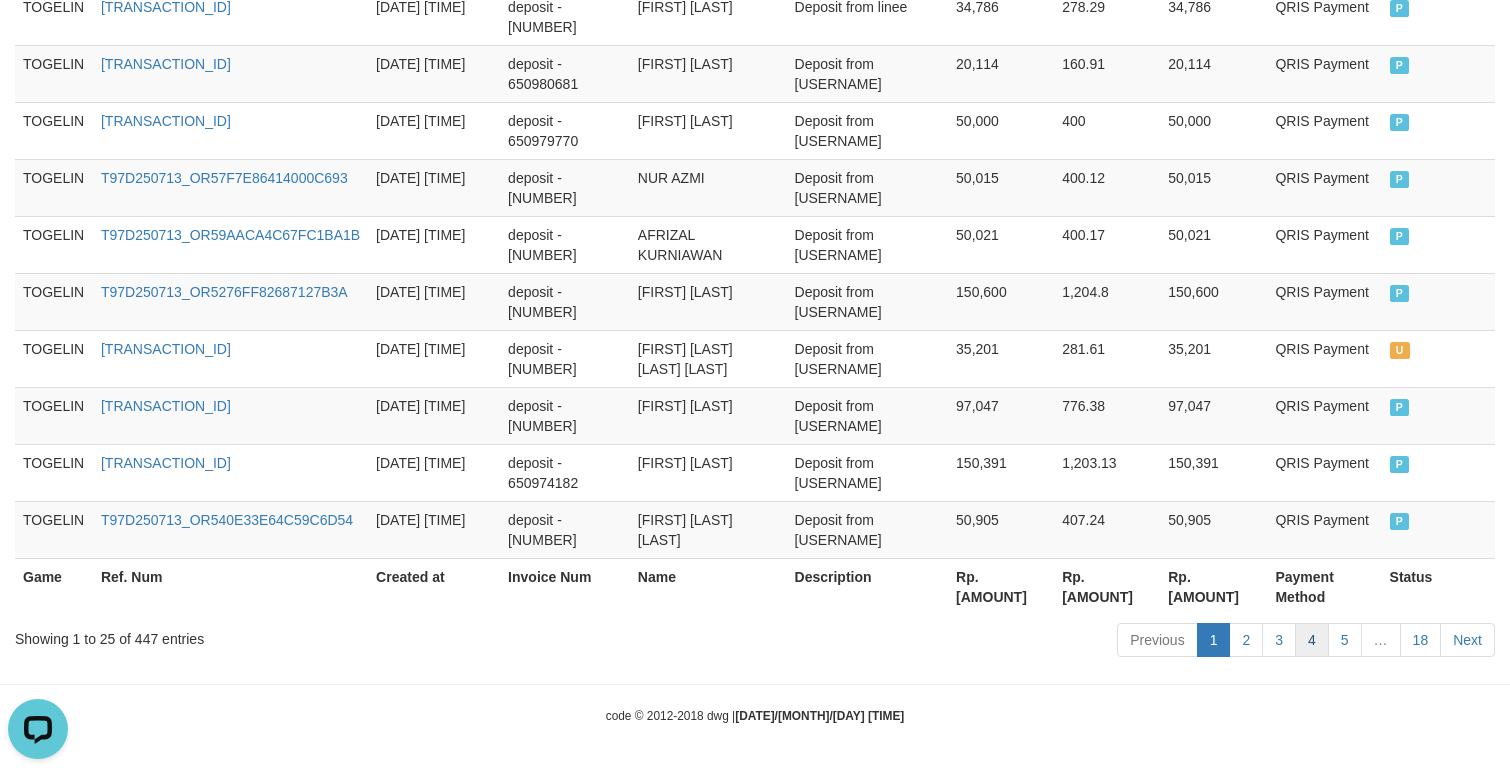 scroll, scrollTop: 1676, scrollLeft: 0, axis: vertical 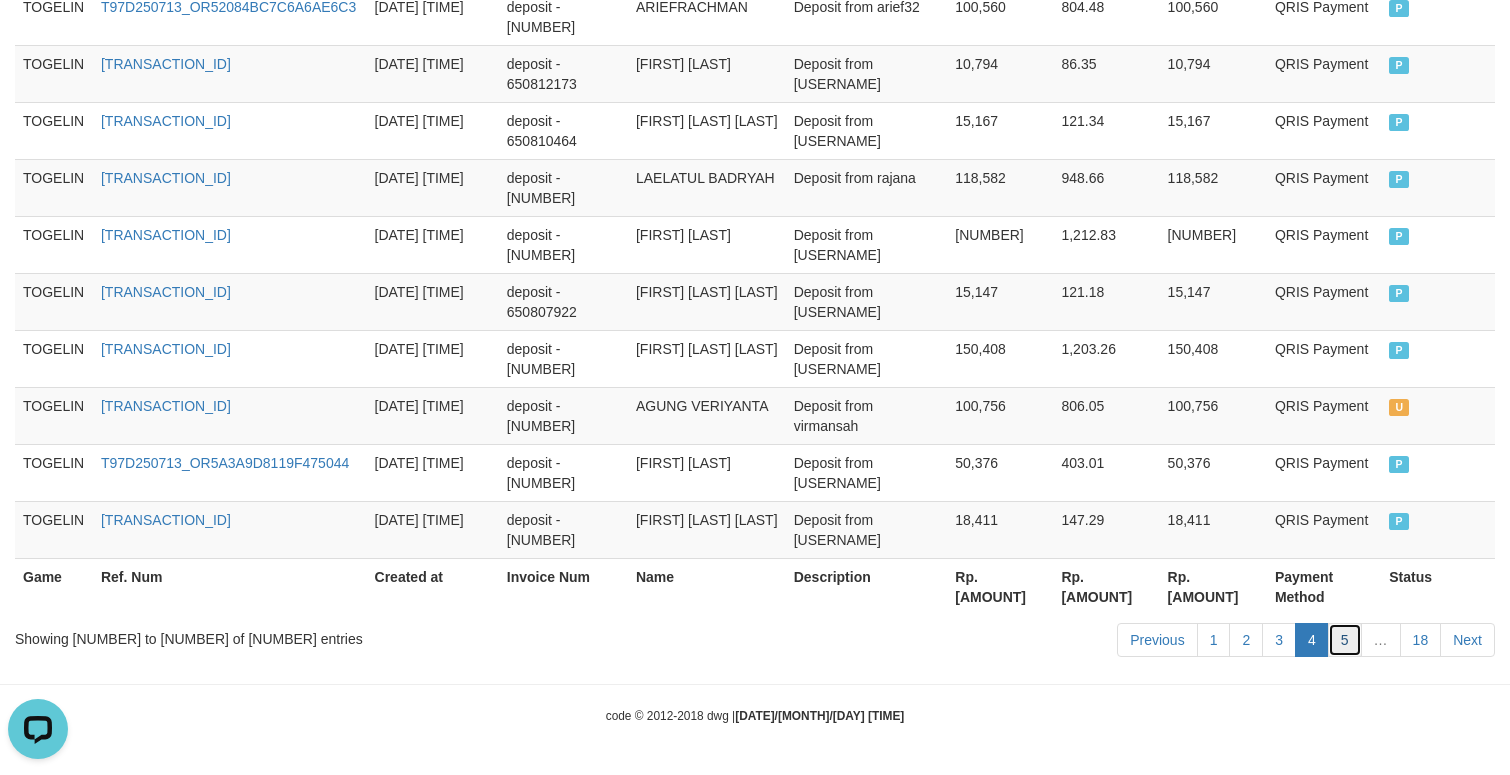 click on "5" at bounding box center [1345, 640] 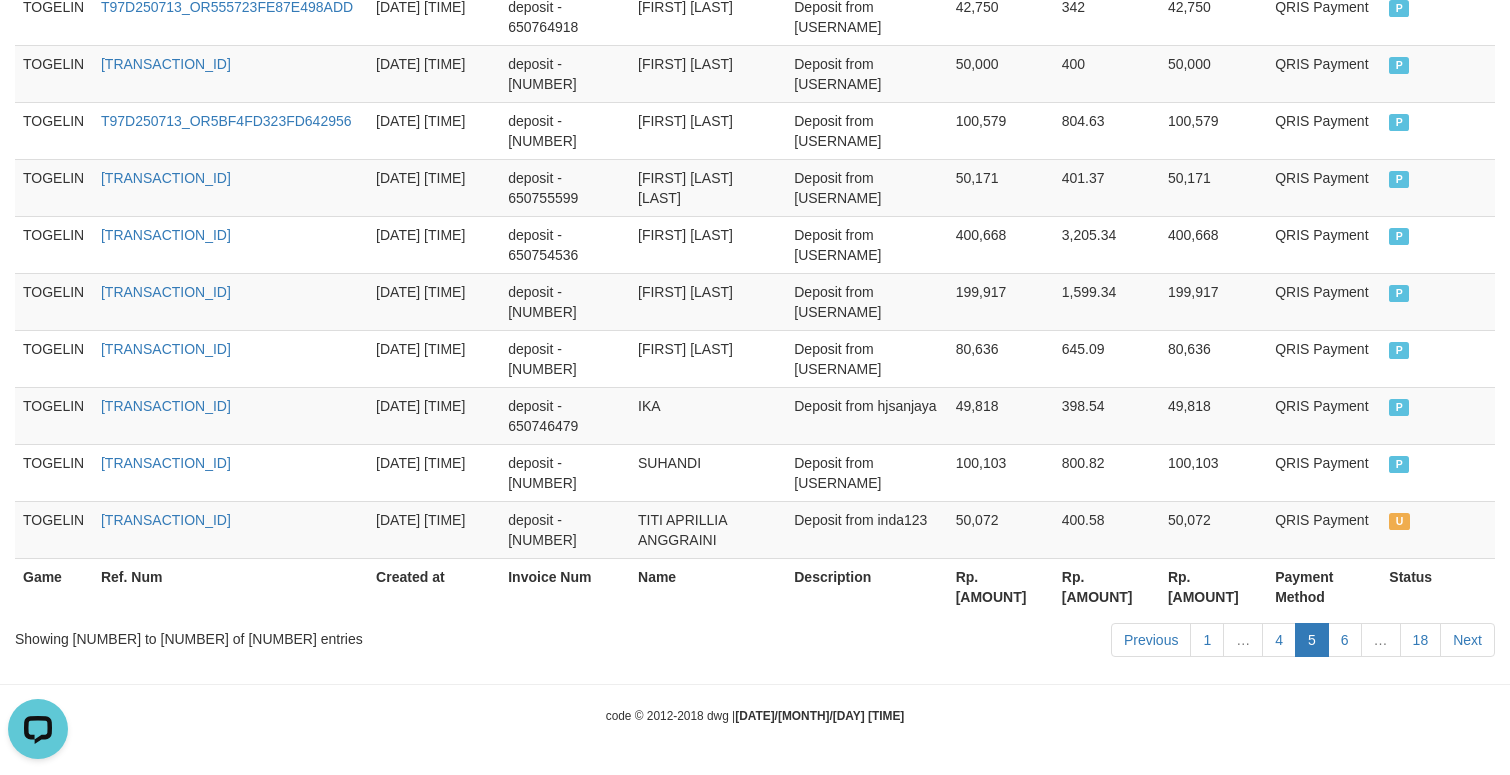 scroll, scrollTop: 1656, scrollLeft: 0, axis: vertical 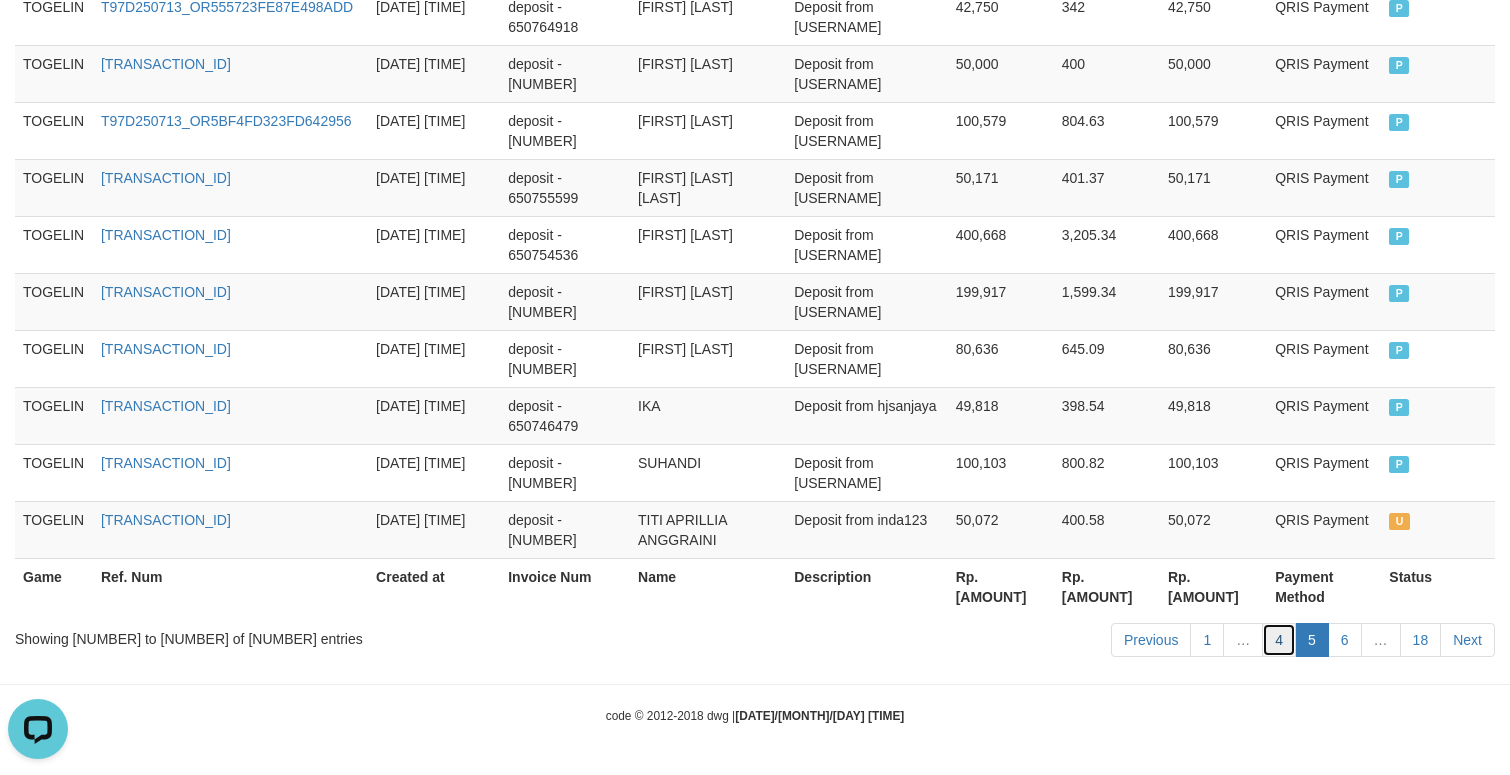 click on "4" at bounding box center [1279, 640] 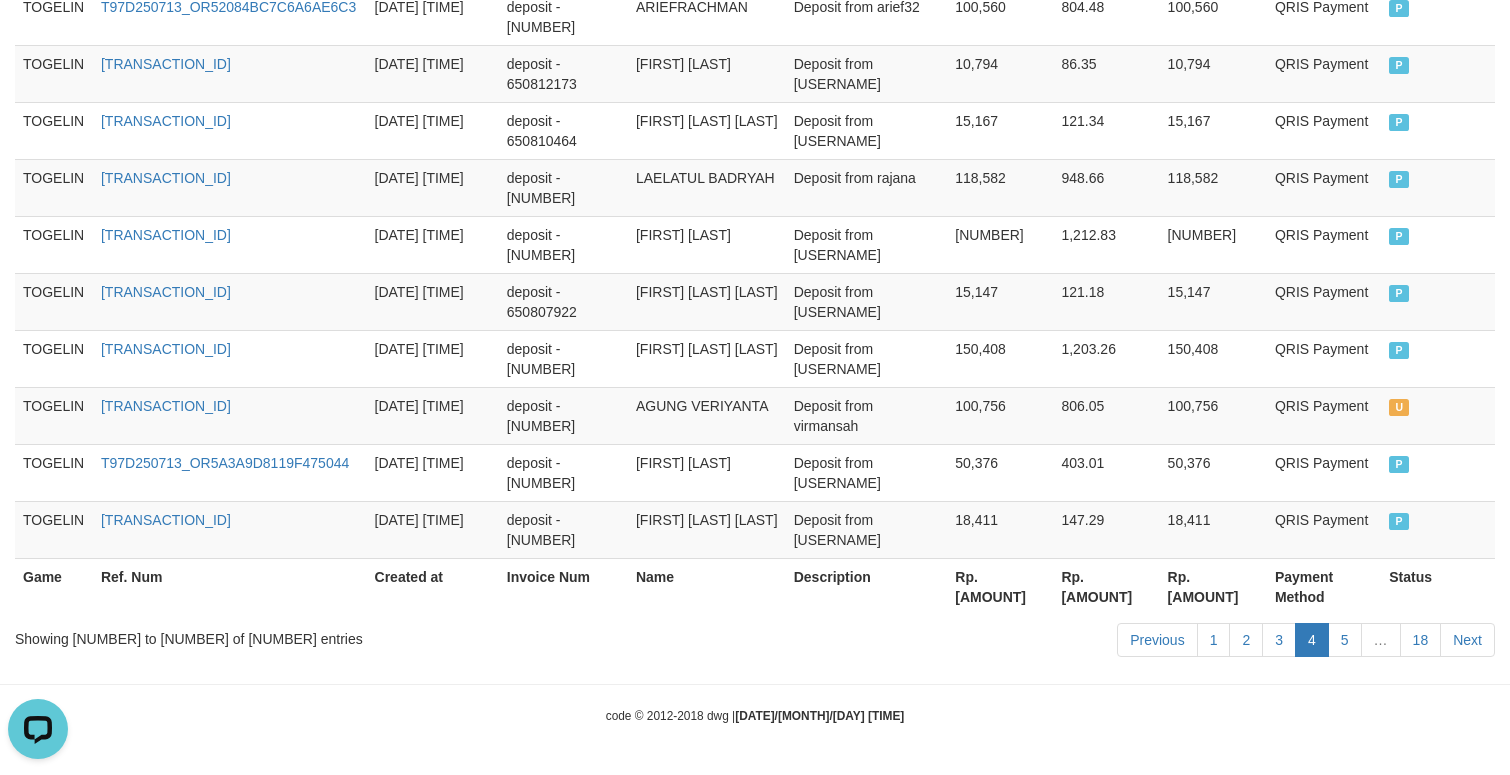 scroll, scrollTop: 1676, scrollLeft: 0, axis: vertical 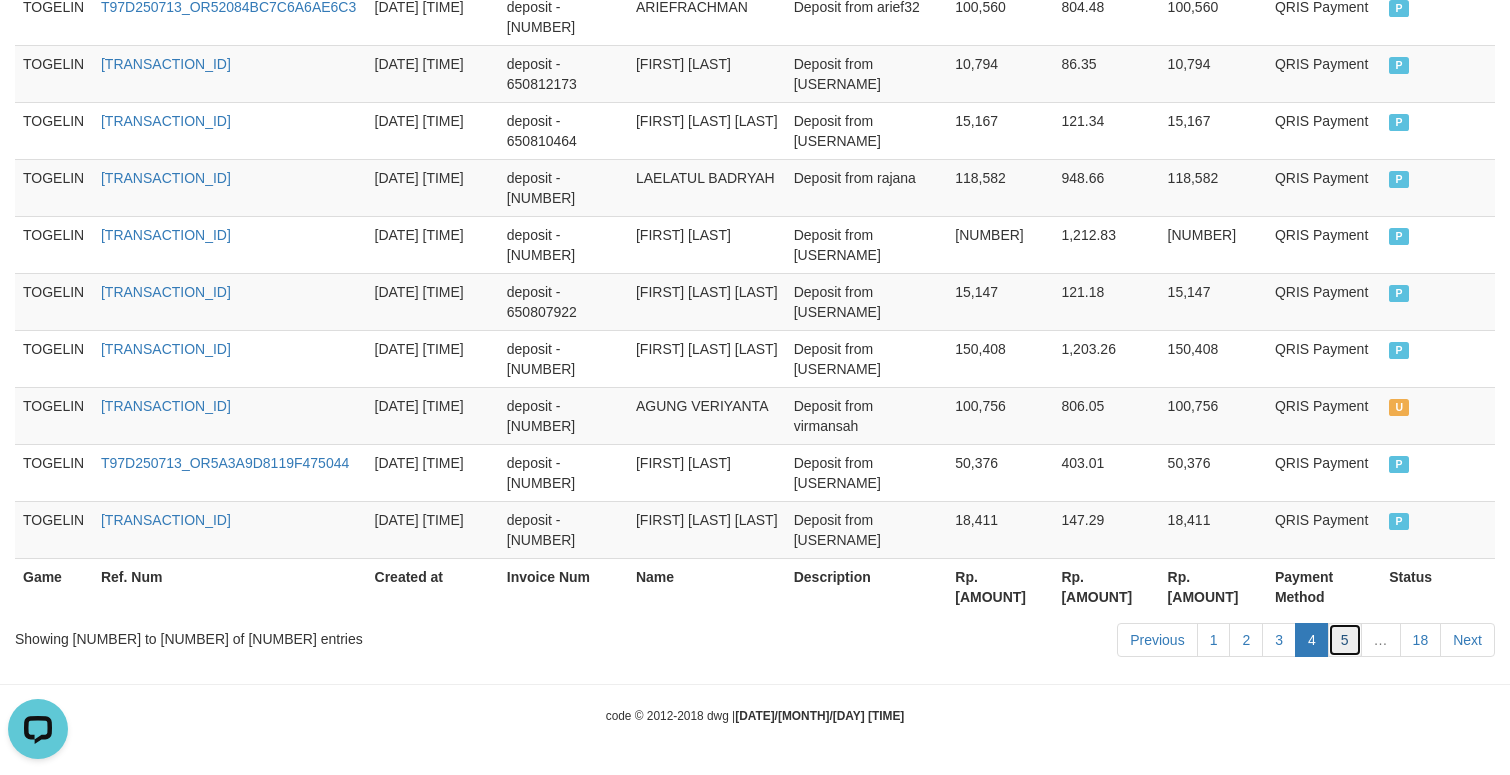 click on "5" at bounding box center (1345, 640) 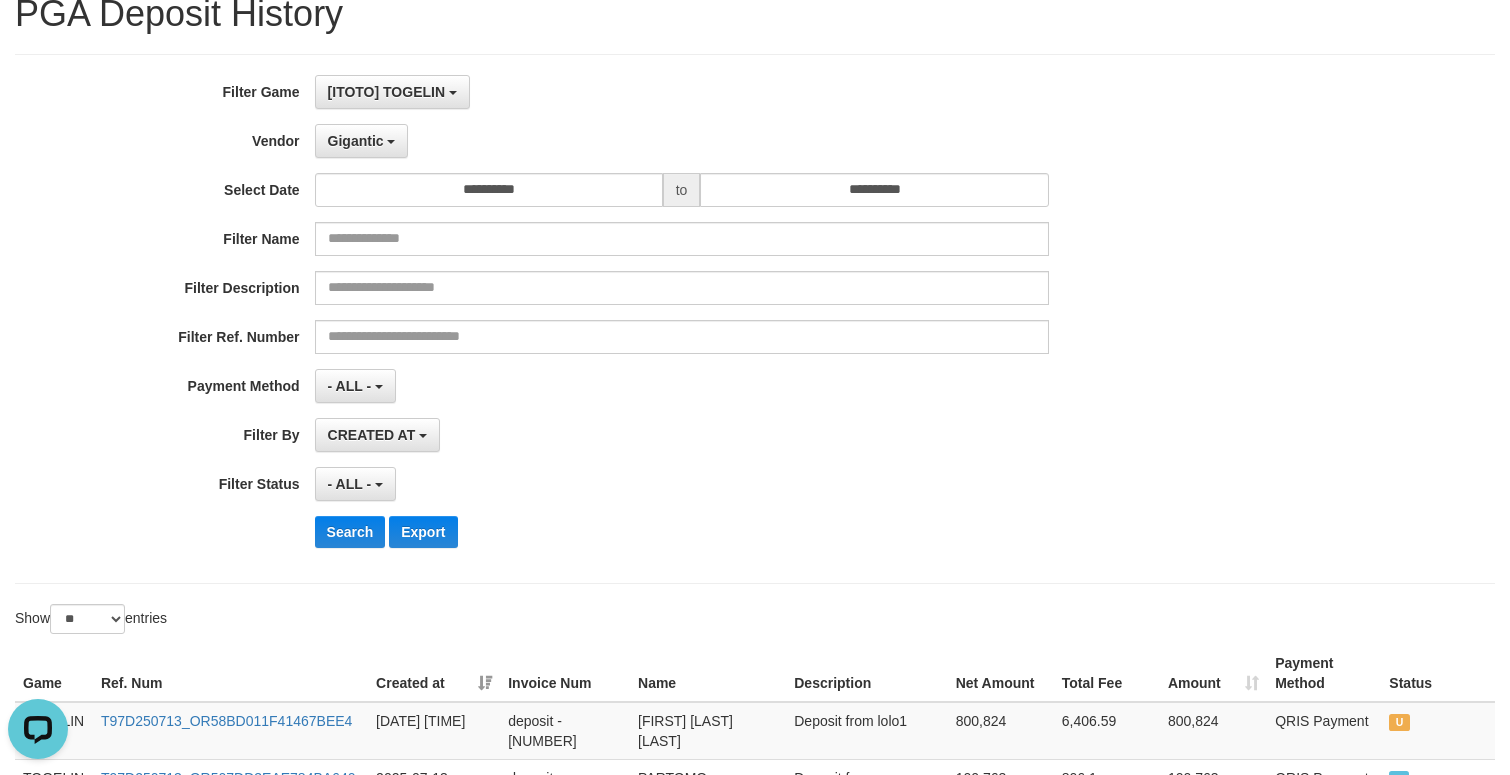 scroll, scrollTop: 0, scrollLeft: 0, axis: both 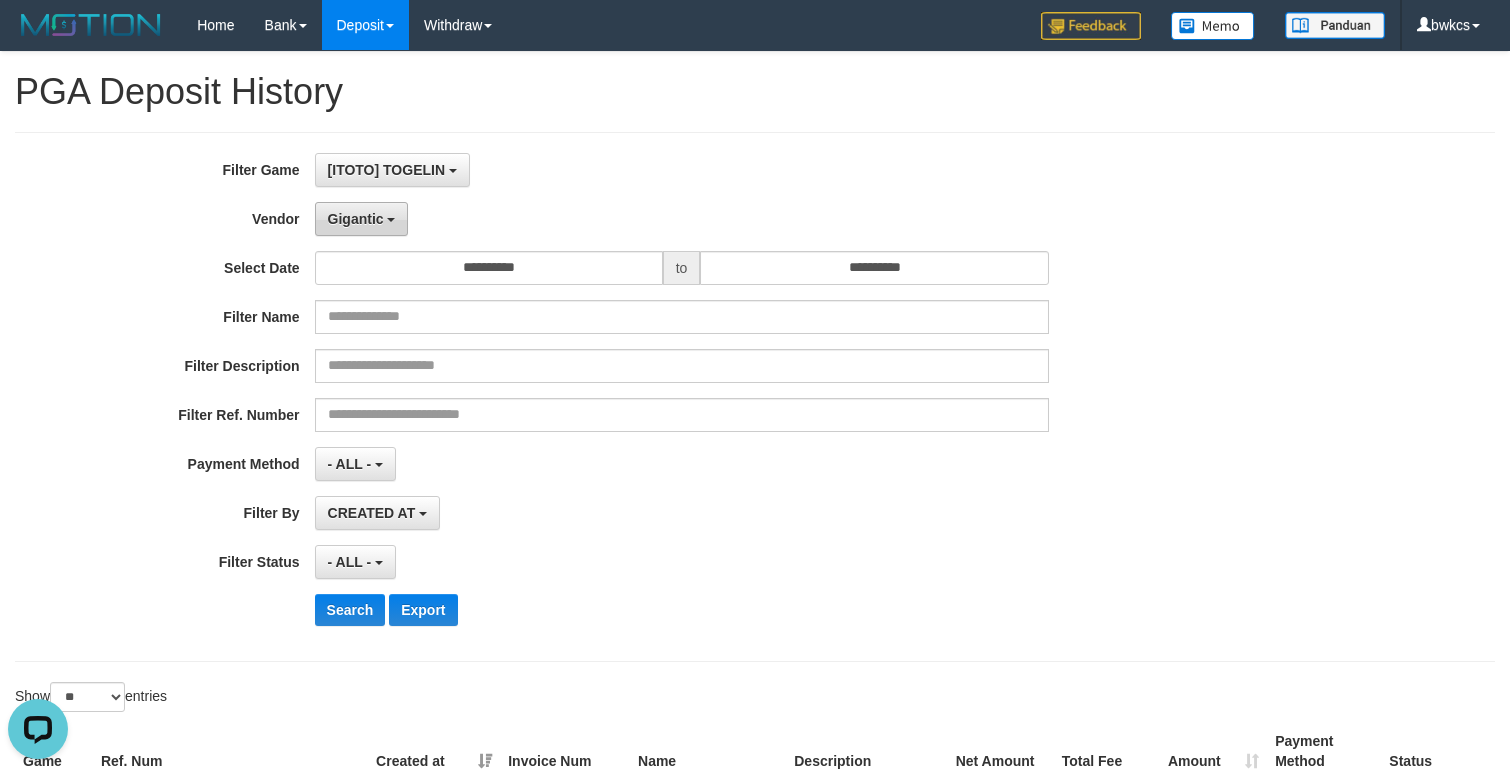 click on "Gigantic" at bounding box center (356, 219) 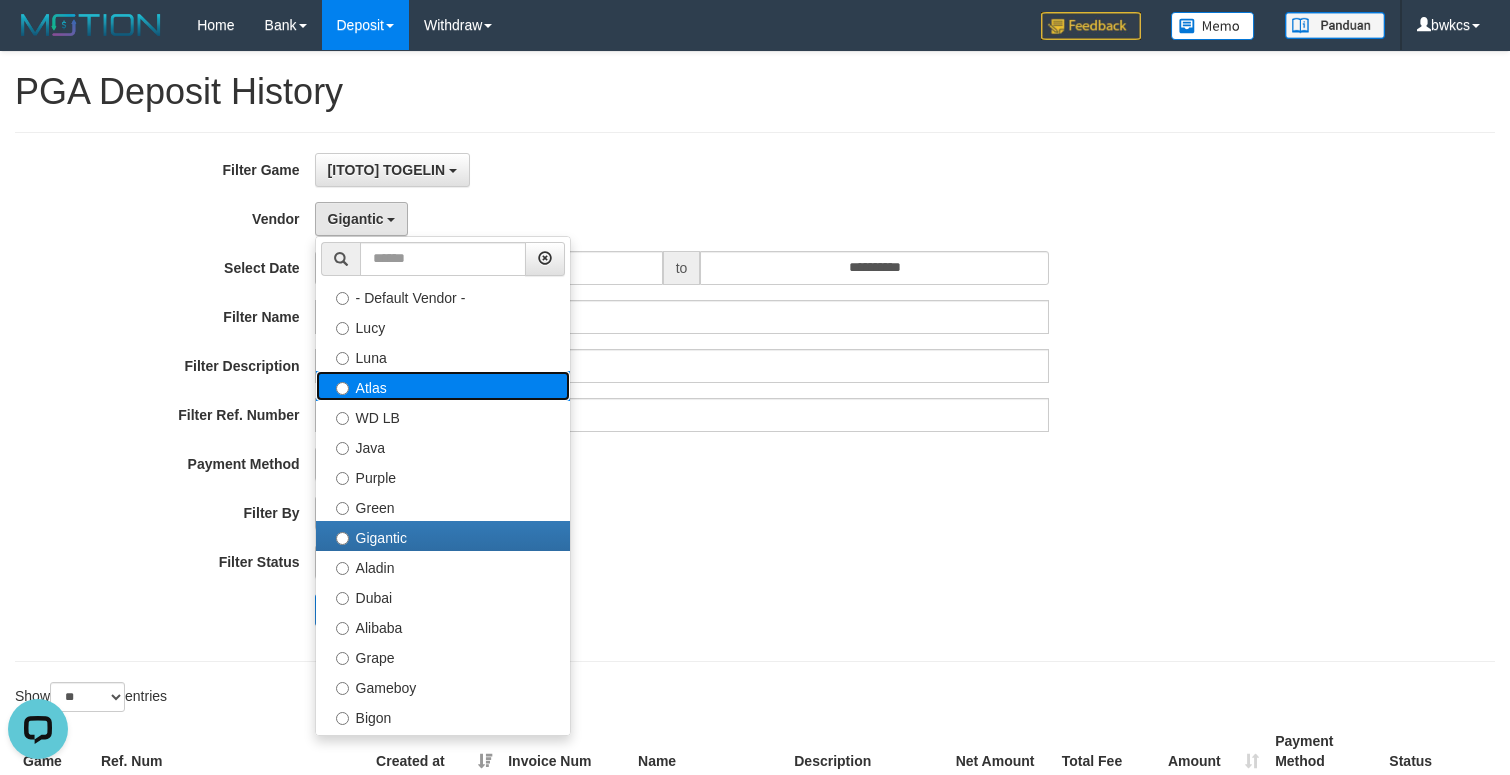 click on "Atlas" at bounding box center [443, 386] 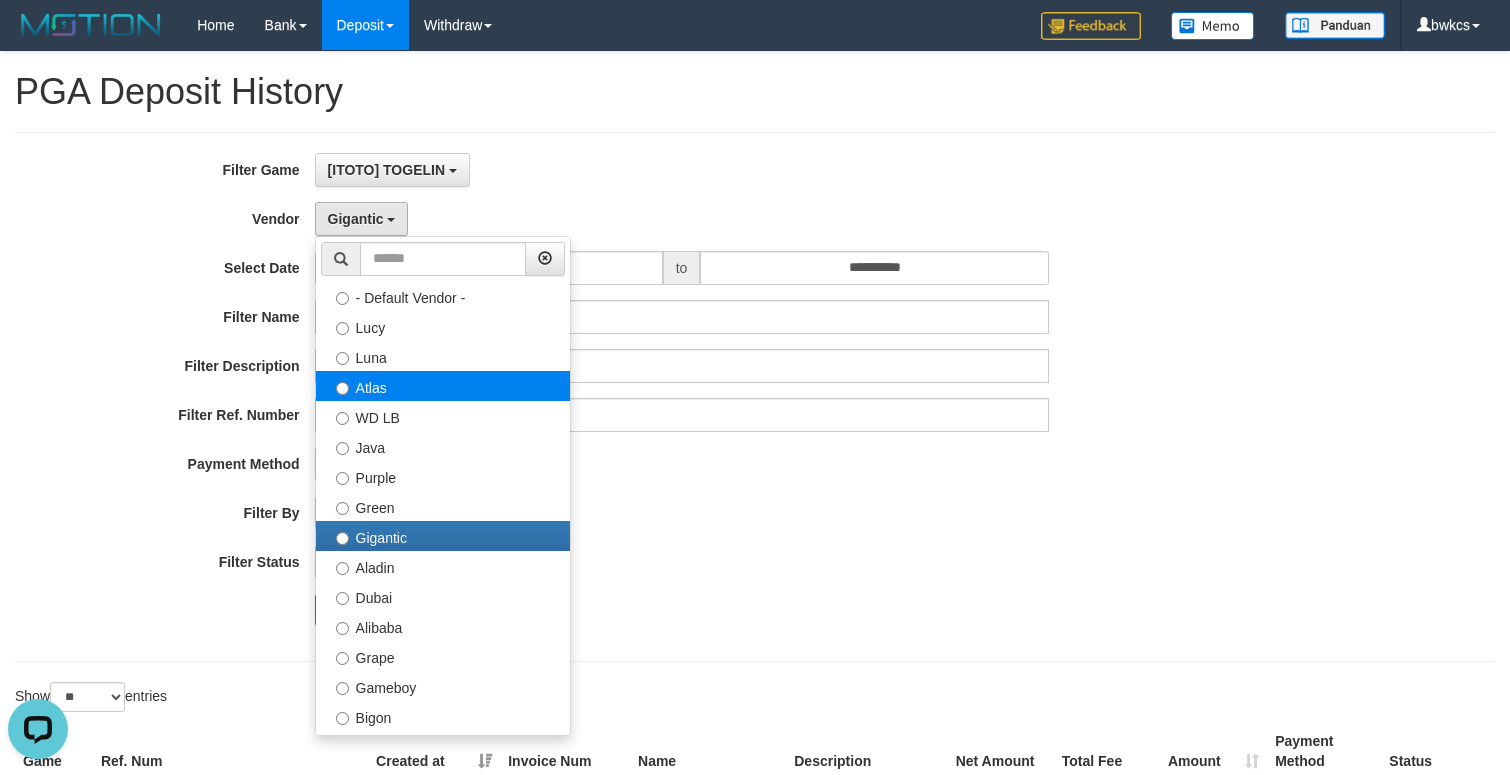 select on "**********" 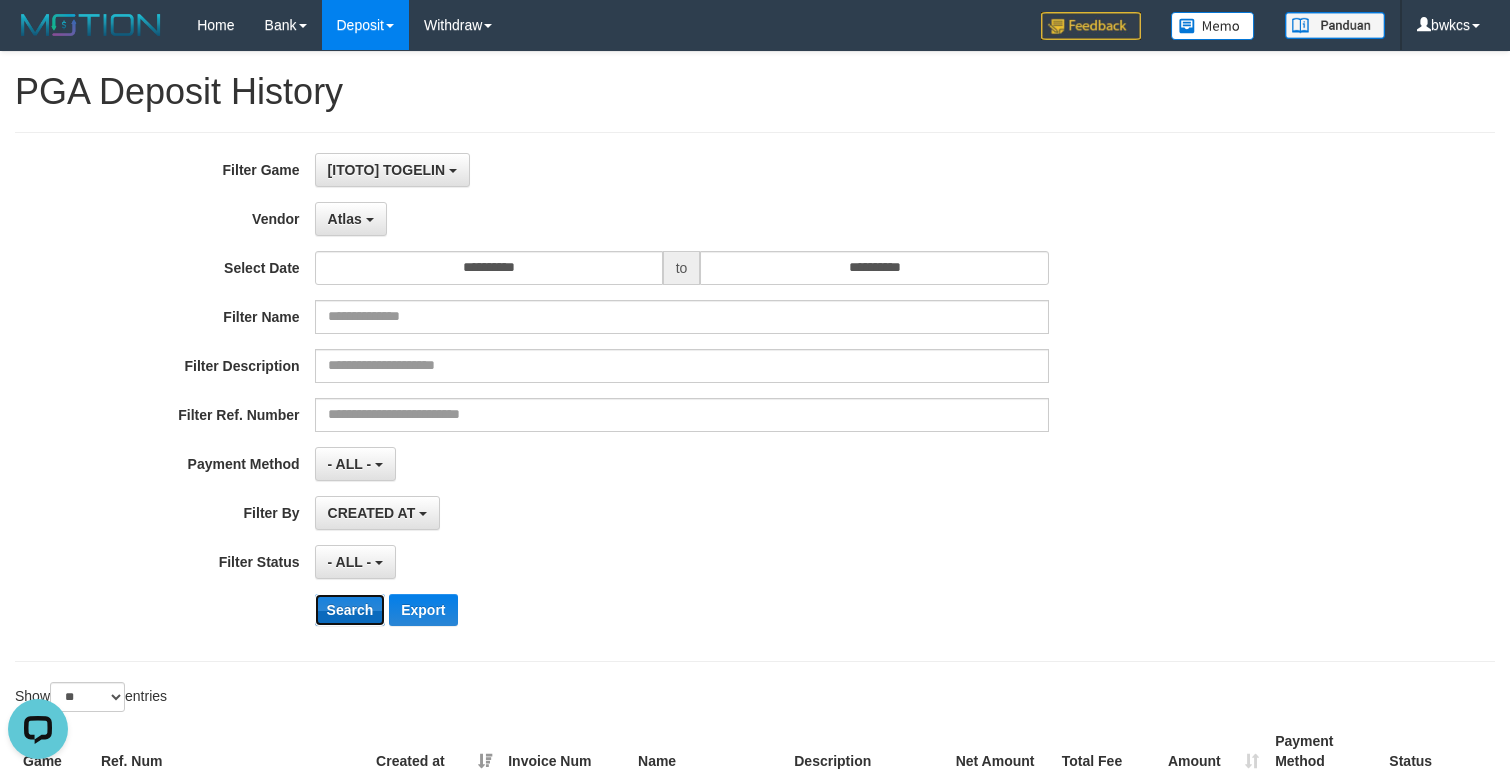 click on "Search" at bounding box center (350, 610) 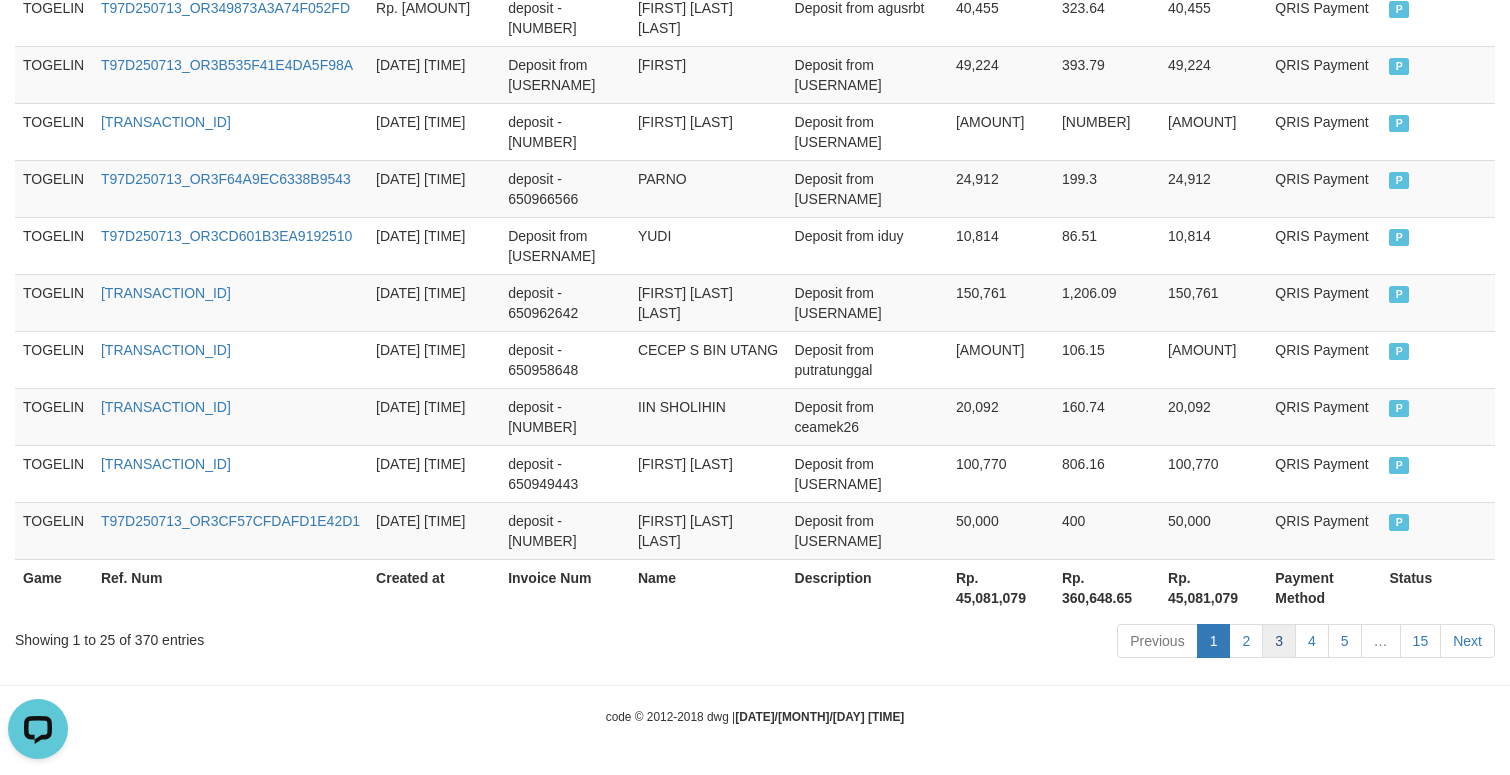 scroll, scrollTop: 1656, scrollLeft: 0, axis: vertical 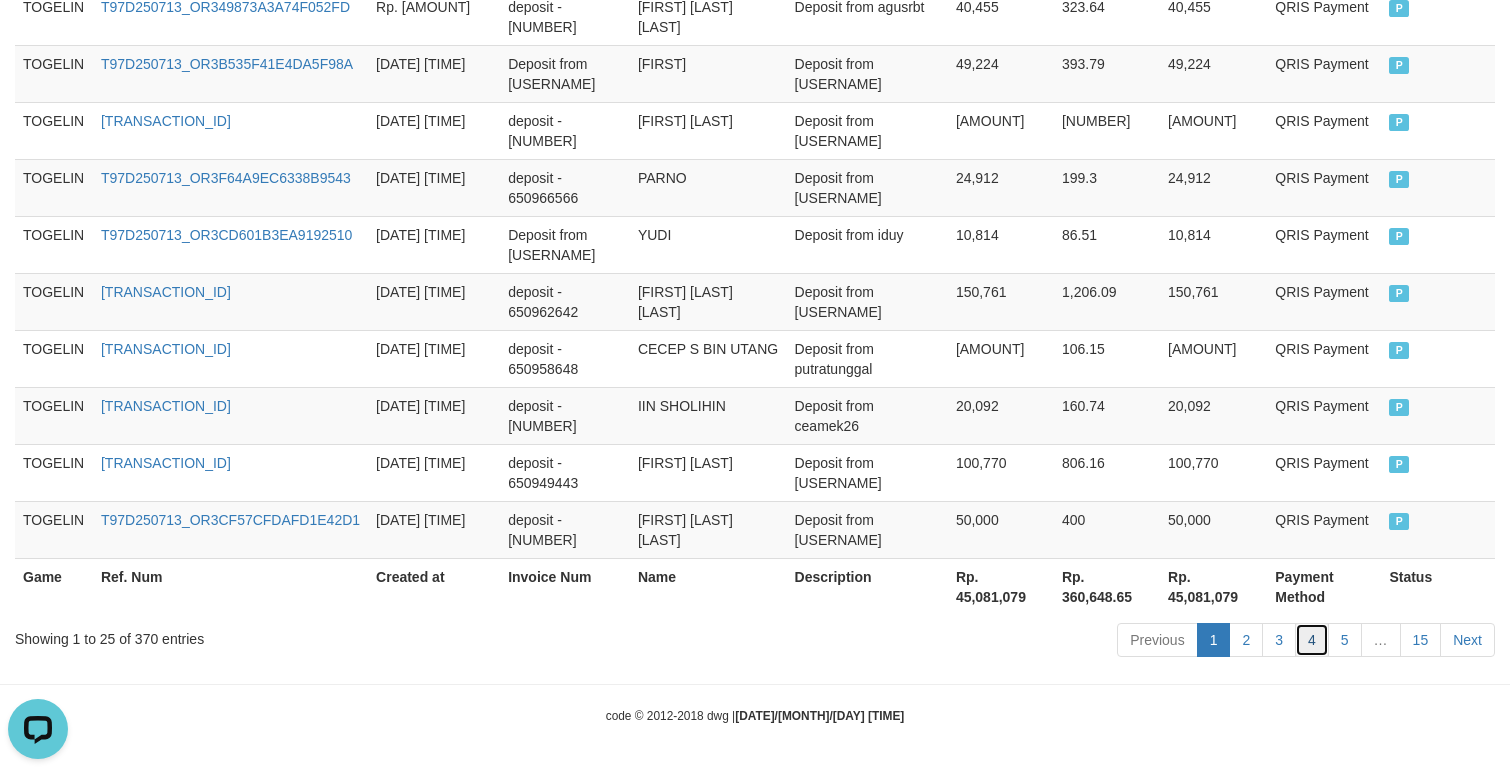 click on "4" at bounding box center [1312, 640] 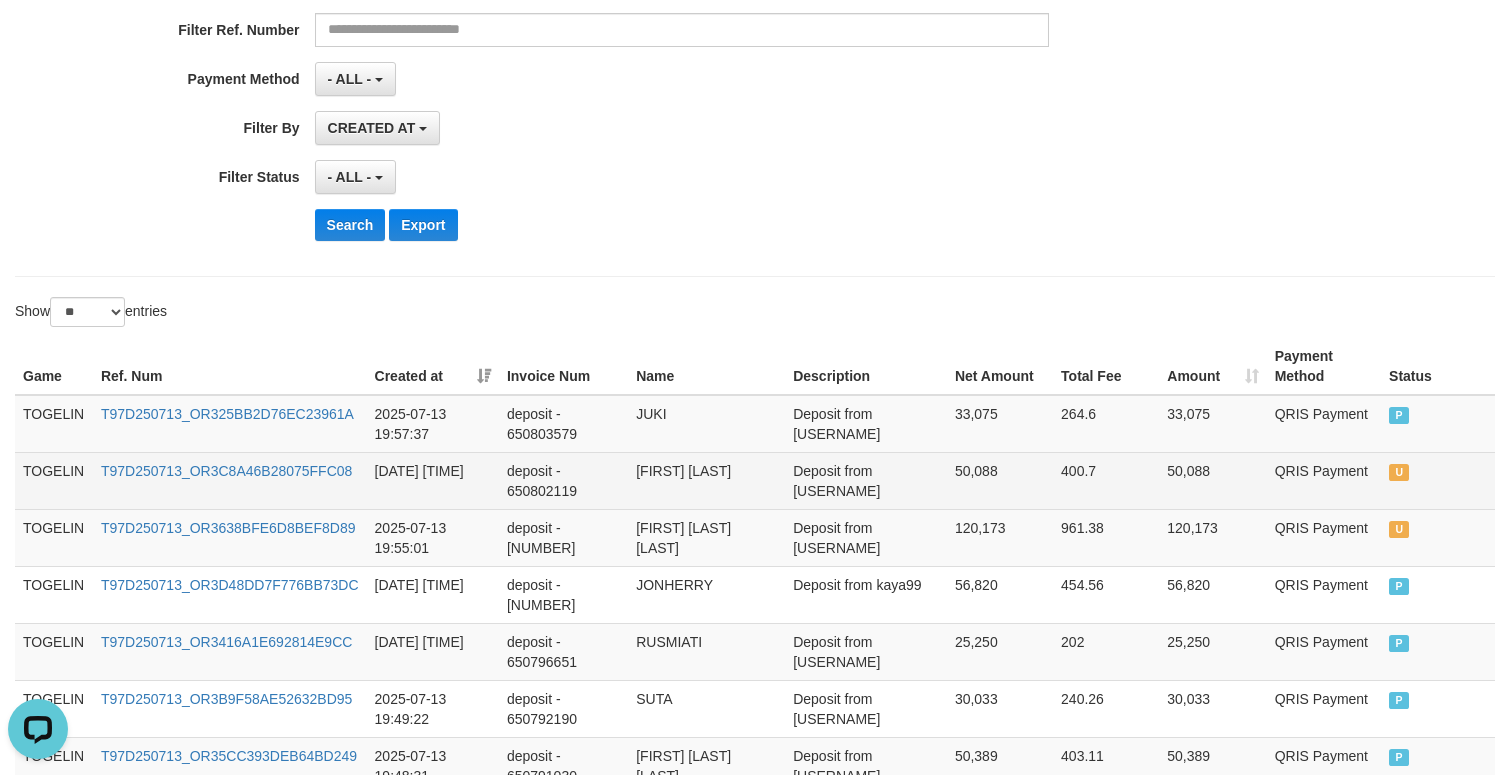 scroll, scrollTop: 875, scrollLeft: 0, axis: vertical 